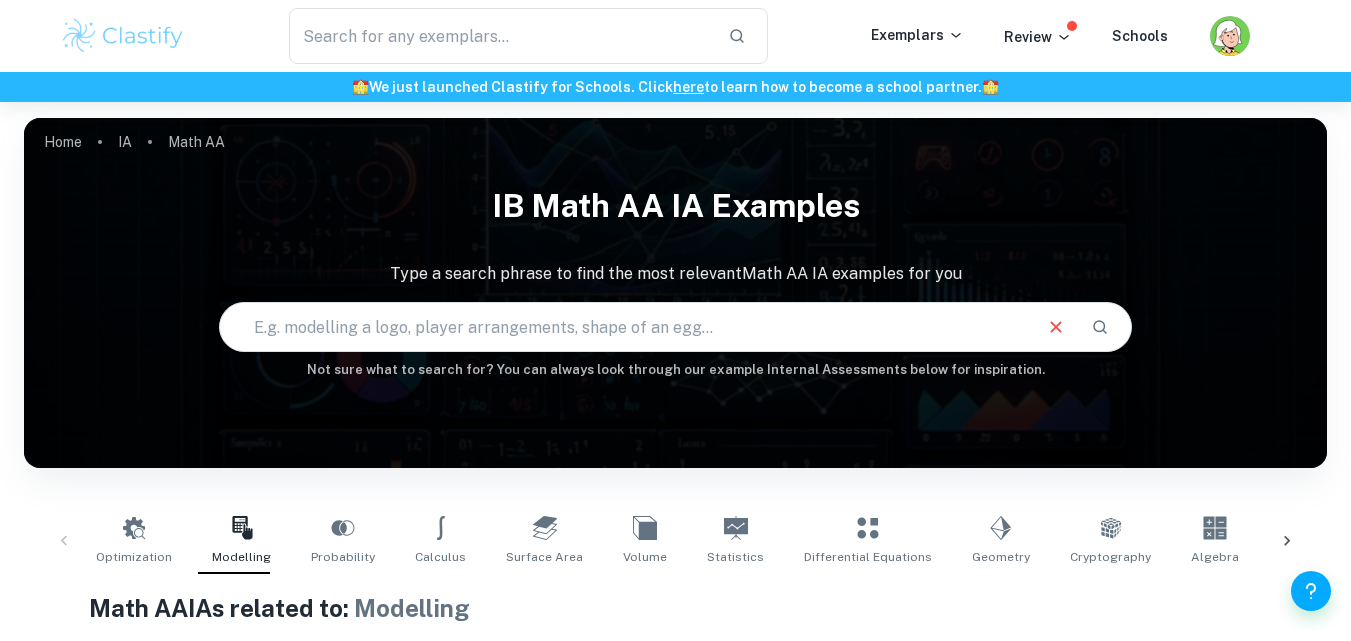 scroll, scrollTop: 0, scrollLeft: 0, axis: both 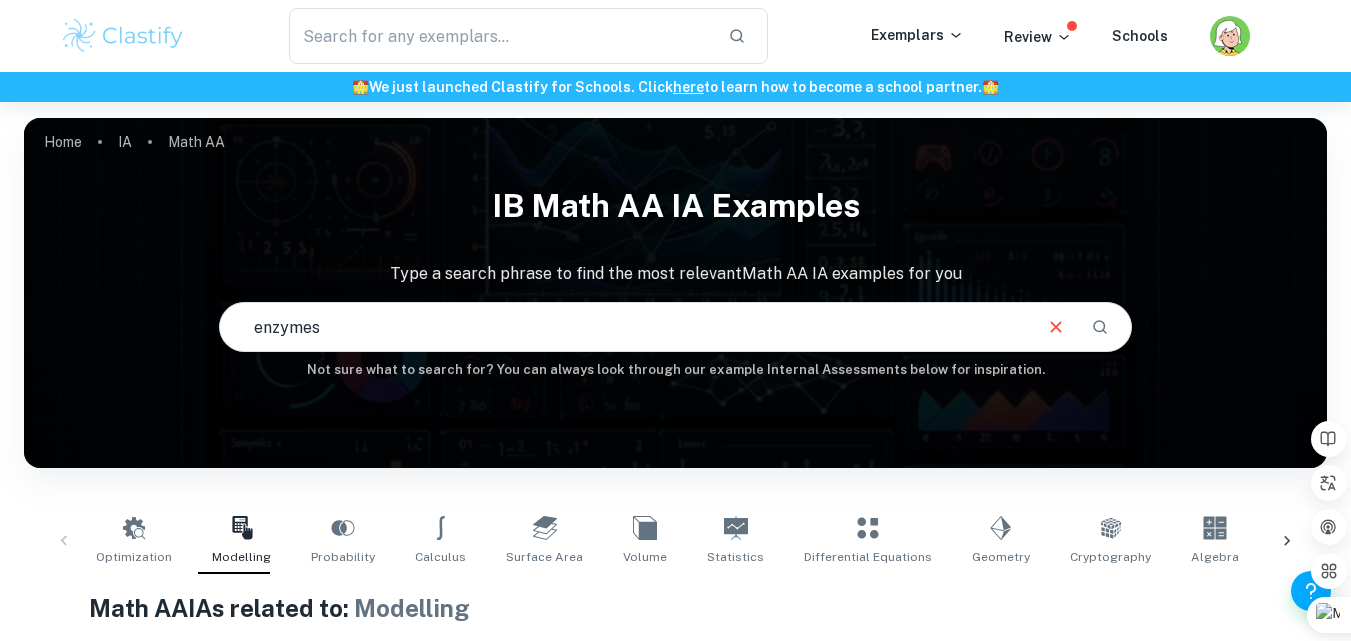 type on "enzymes" 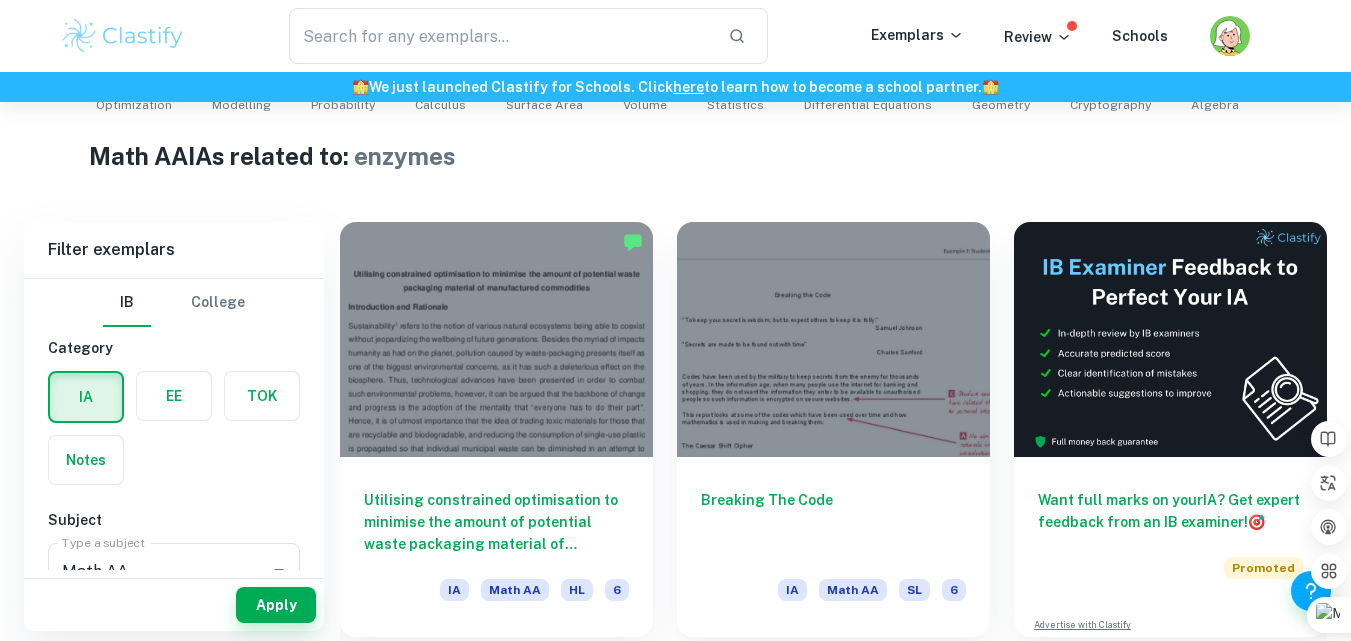scroll, scrollTop: 0, scrollLeft: 0, axis: both 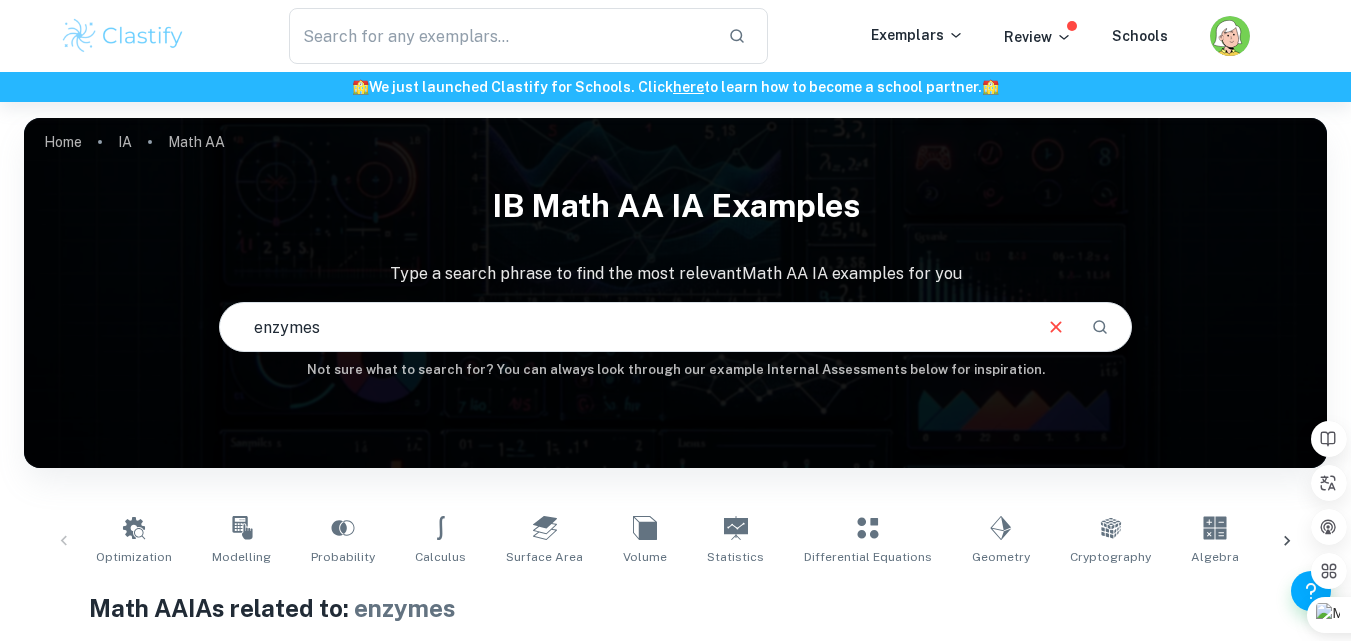 drag, startPoint x: 394, startPoint y: 340, endPoint x: 196, endPoint y: 354, distance: 198.49434 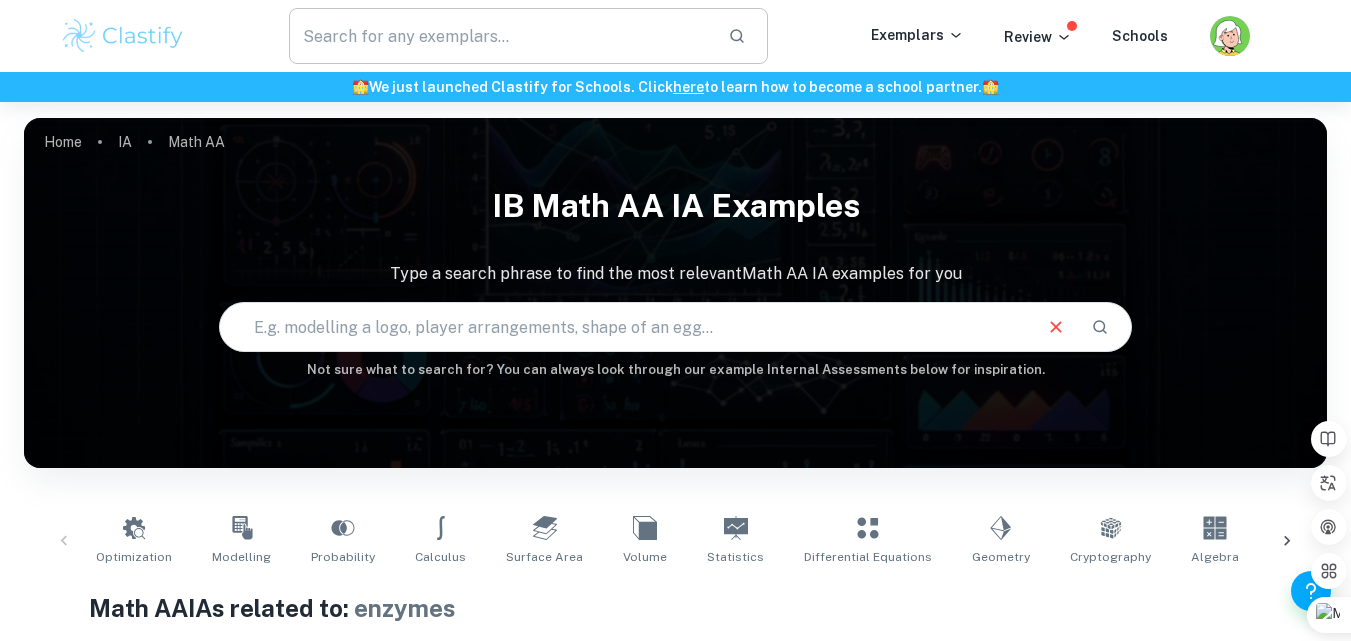 type 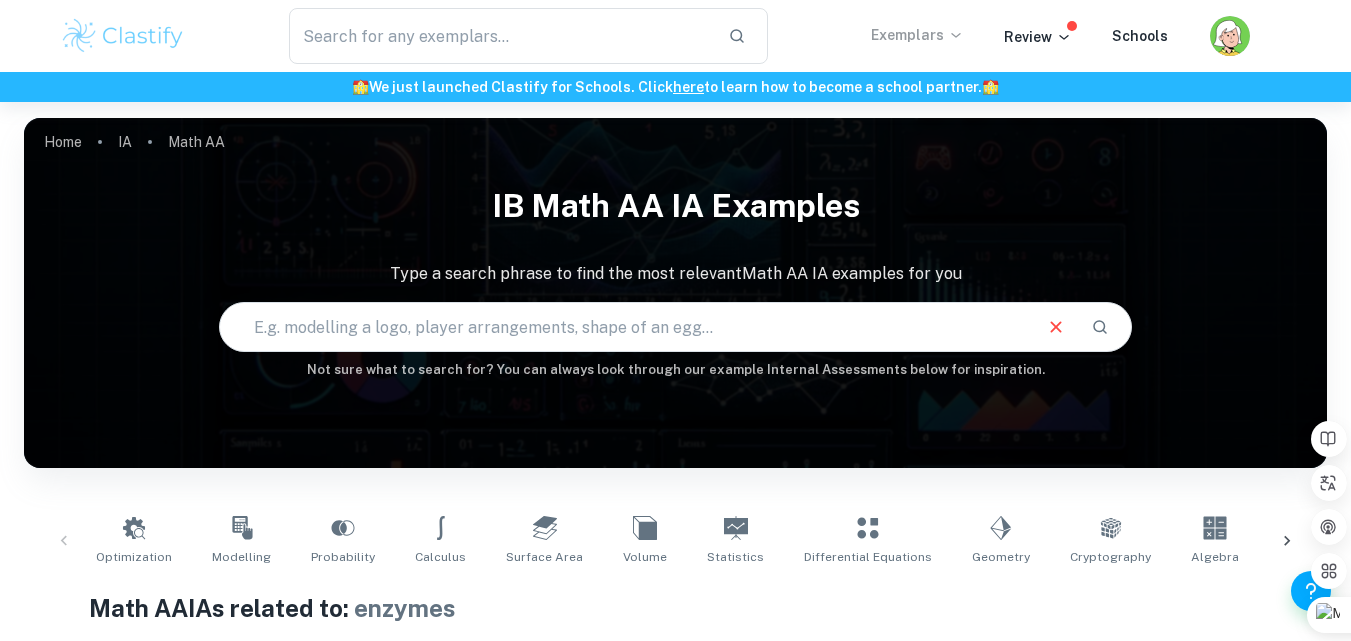 click on "Exemplars" at bounding box center (917, 35) 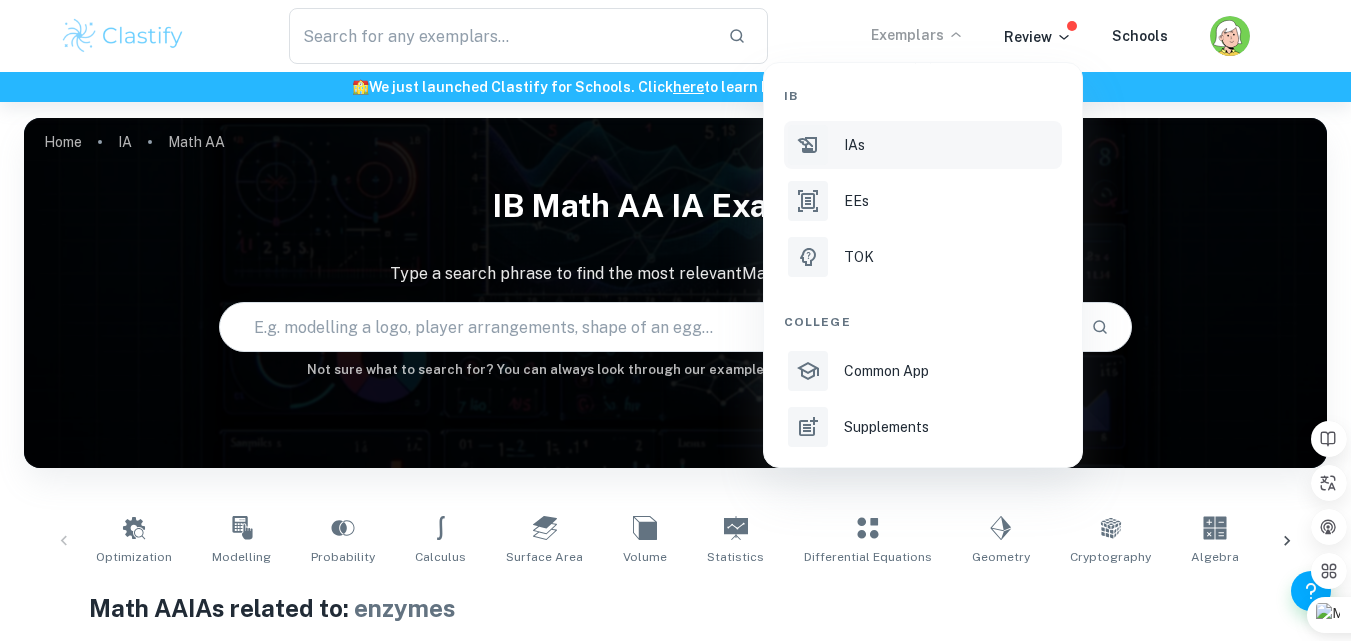 click on "IAs" at bounding box center (923, 145) 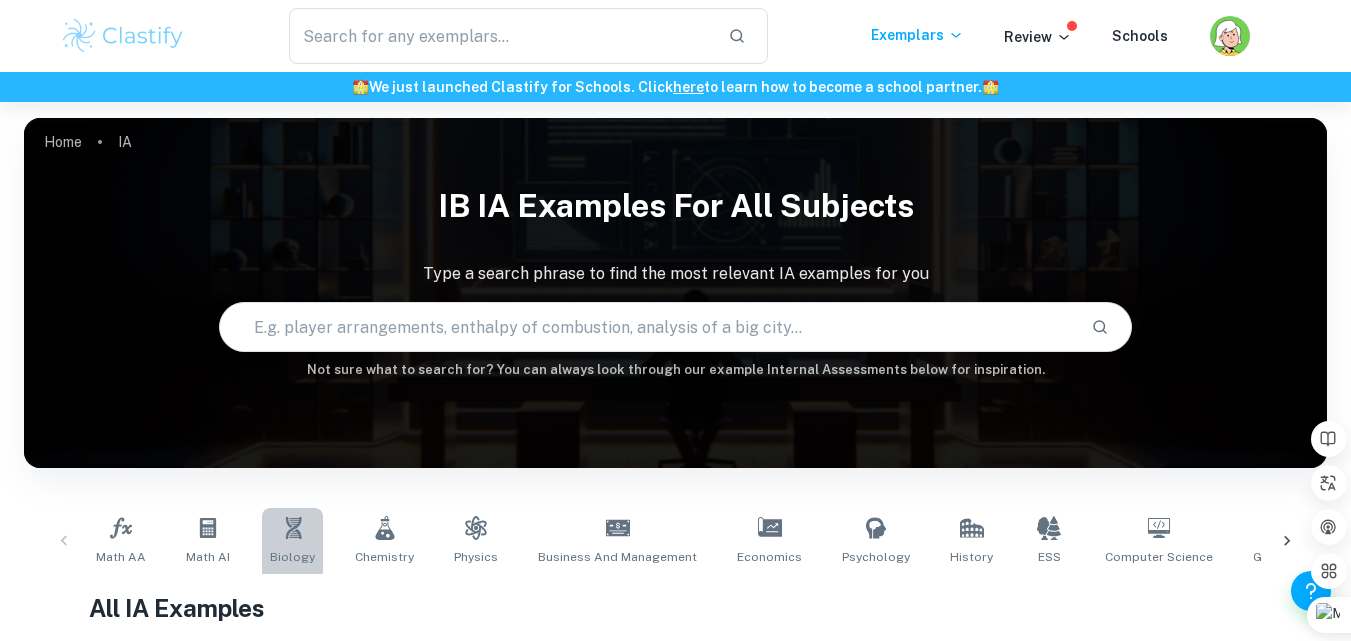 click 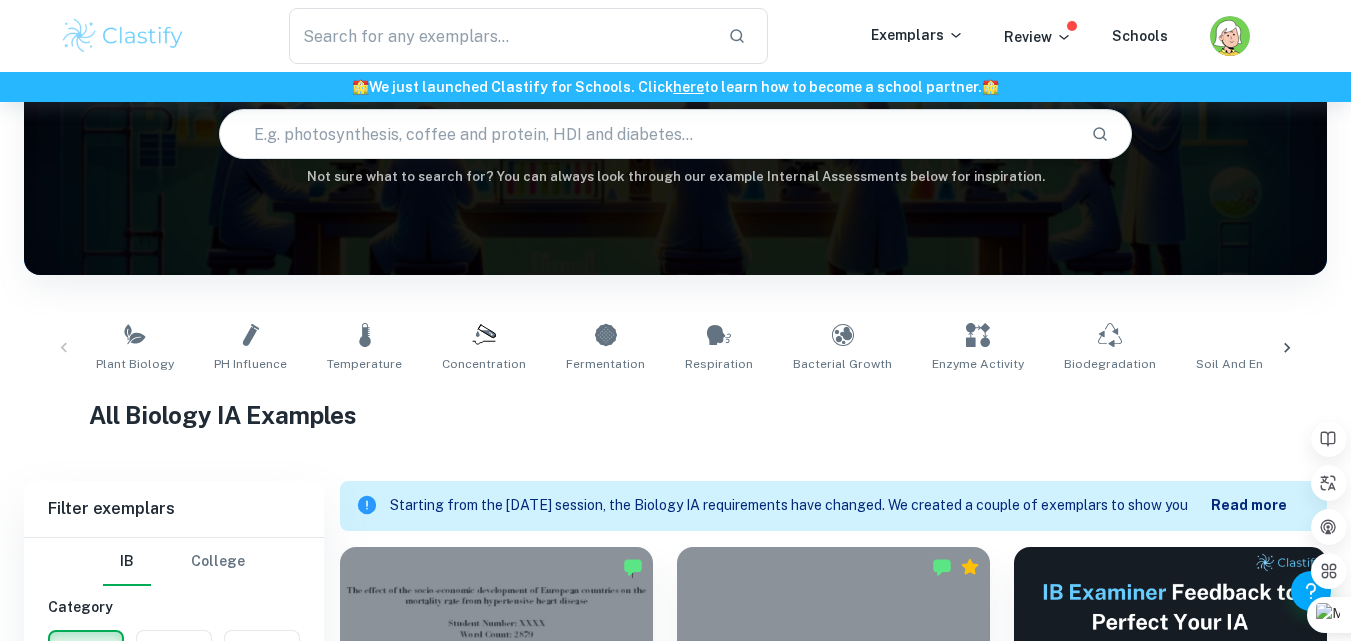 scroll, scrollTop: 194, scrollLeft: 0, axis: vertical 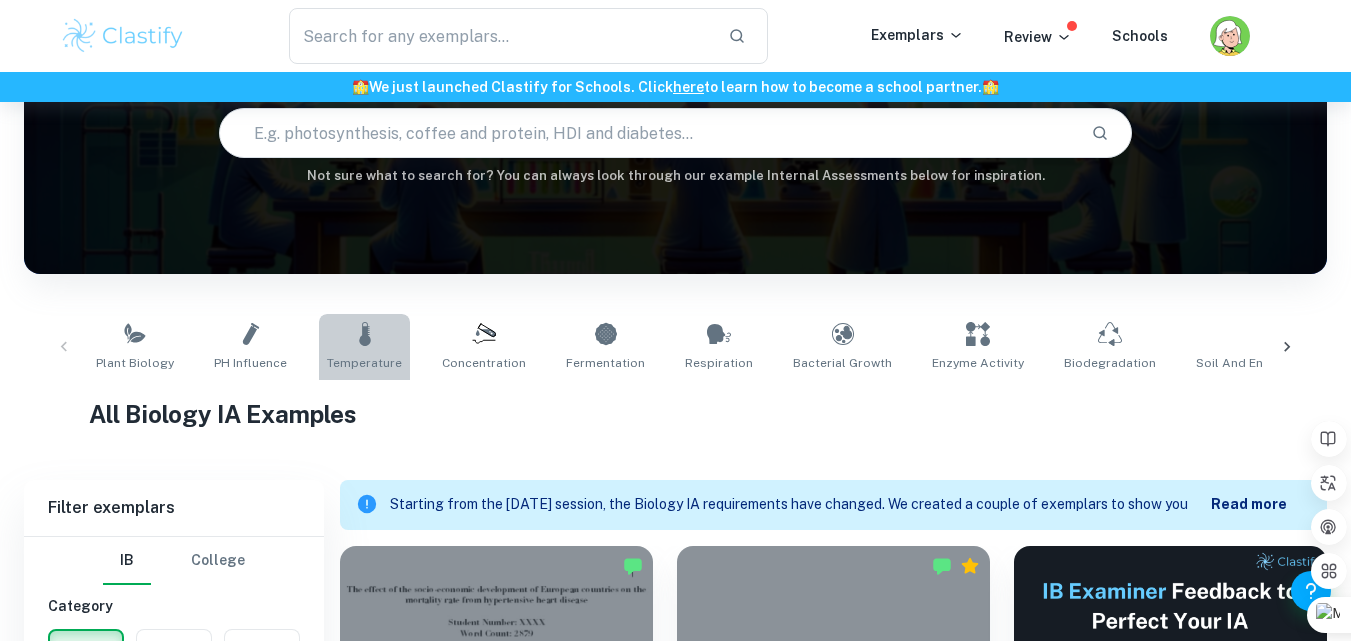 click on "Temperature" at bounding box center (364, 363) 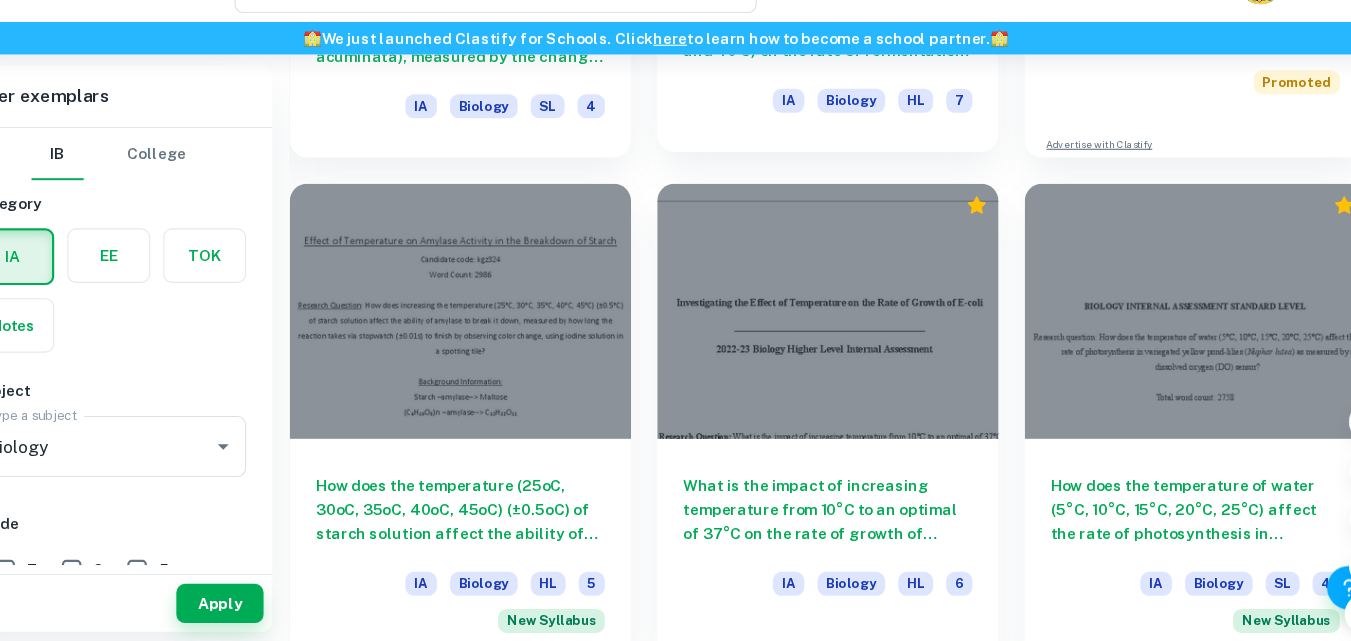 scroll, scrollTop: 960, scrollLeft: 0, axis: vertical 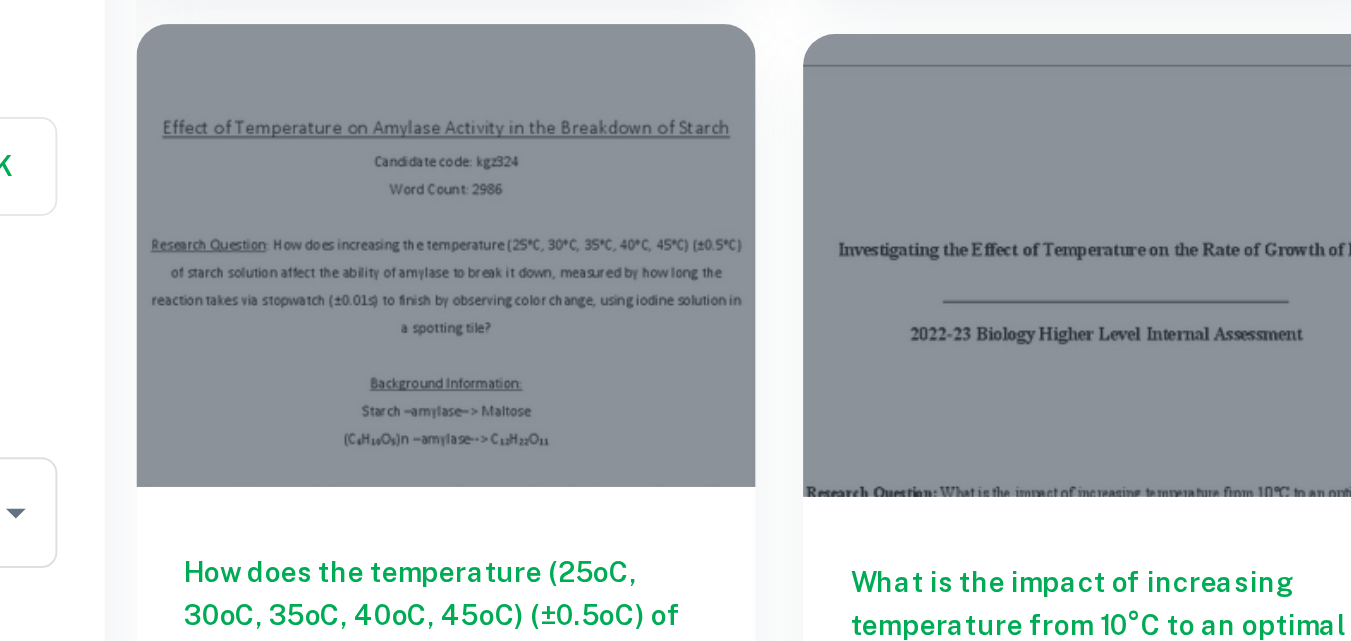 click at bounding box center (496, 331) 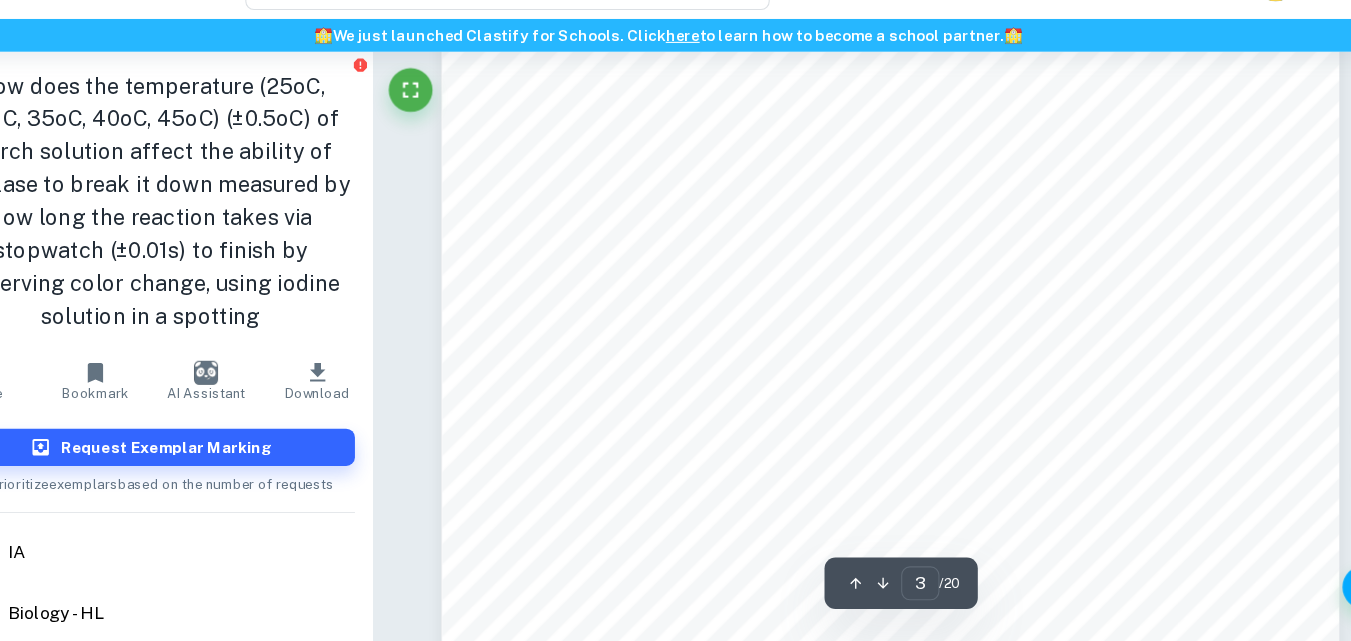 scroll, scrollTop: 2537, scrollLeft: 0, axis: vertical 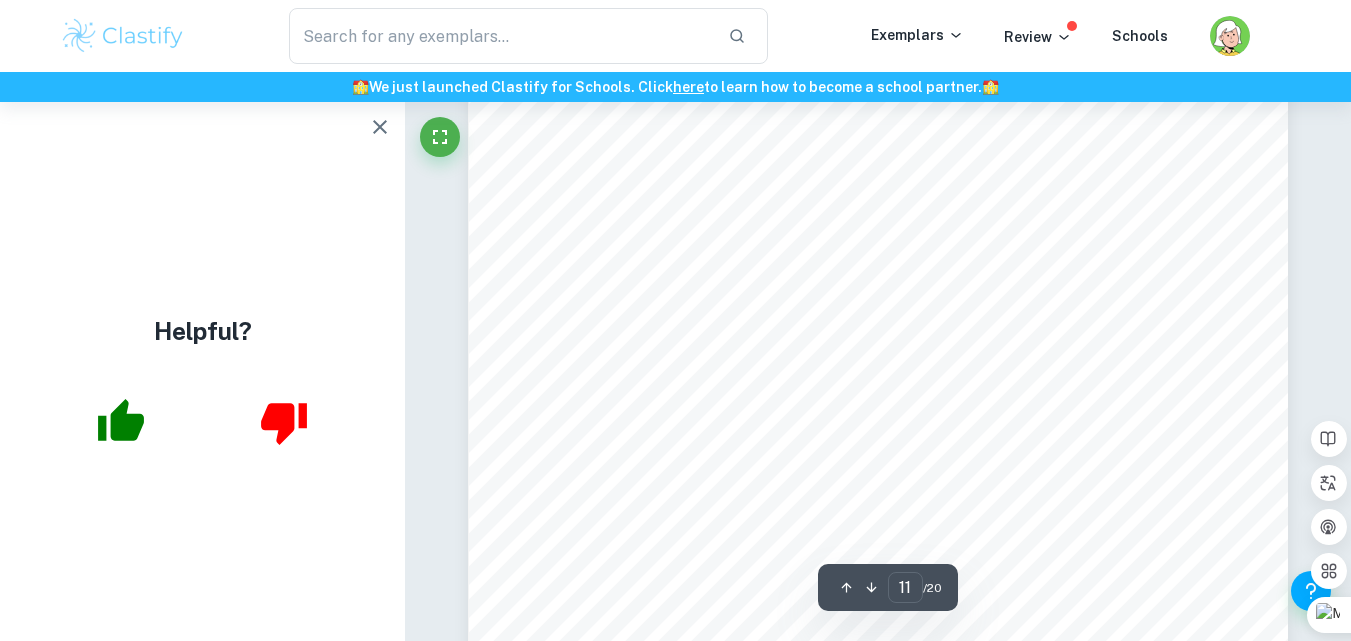 click on "11 Statistical tests: Polynomial regression: Figure 4: Polynomial regression done on an online calculator ([DOMAIN_NAME]). R 2   = 0.8197   3   this is a strong polynomial regression" at bounding box center (878, 205) 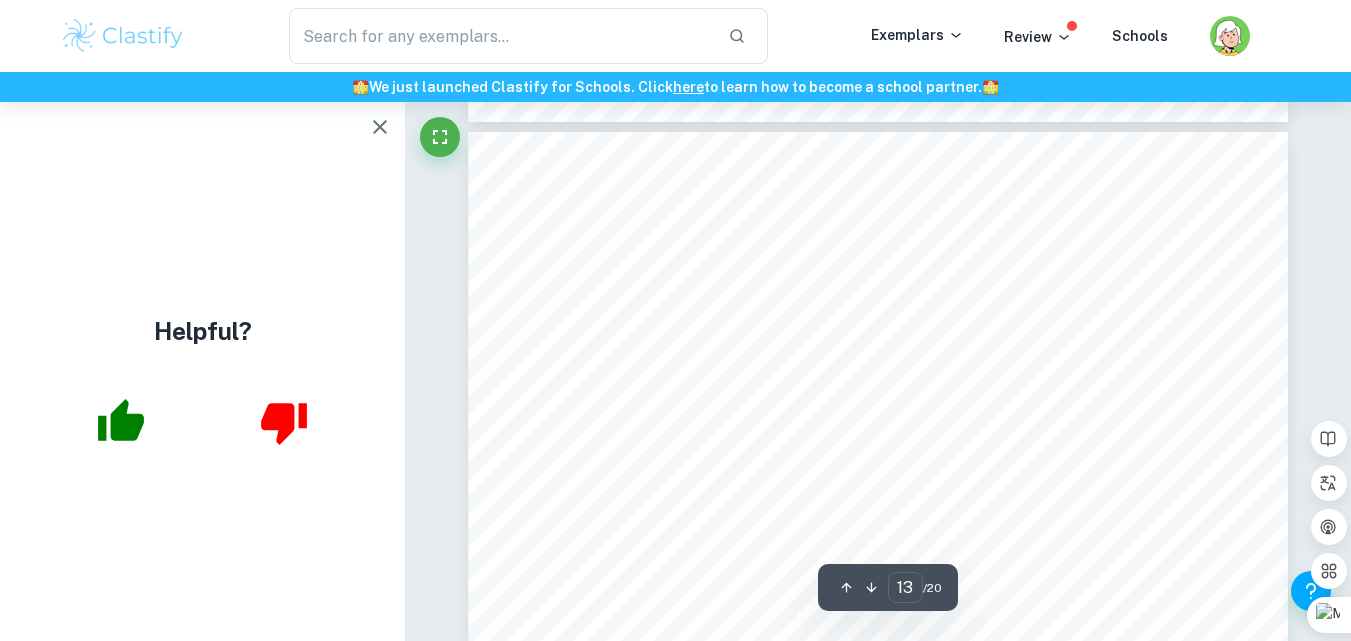 scroll, scrollTop: 13106, scrollLeft: 0, axis: vertical 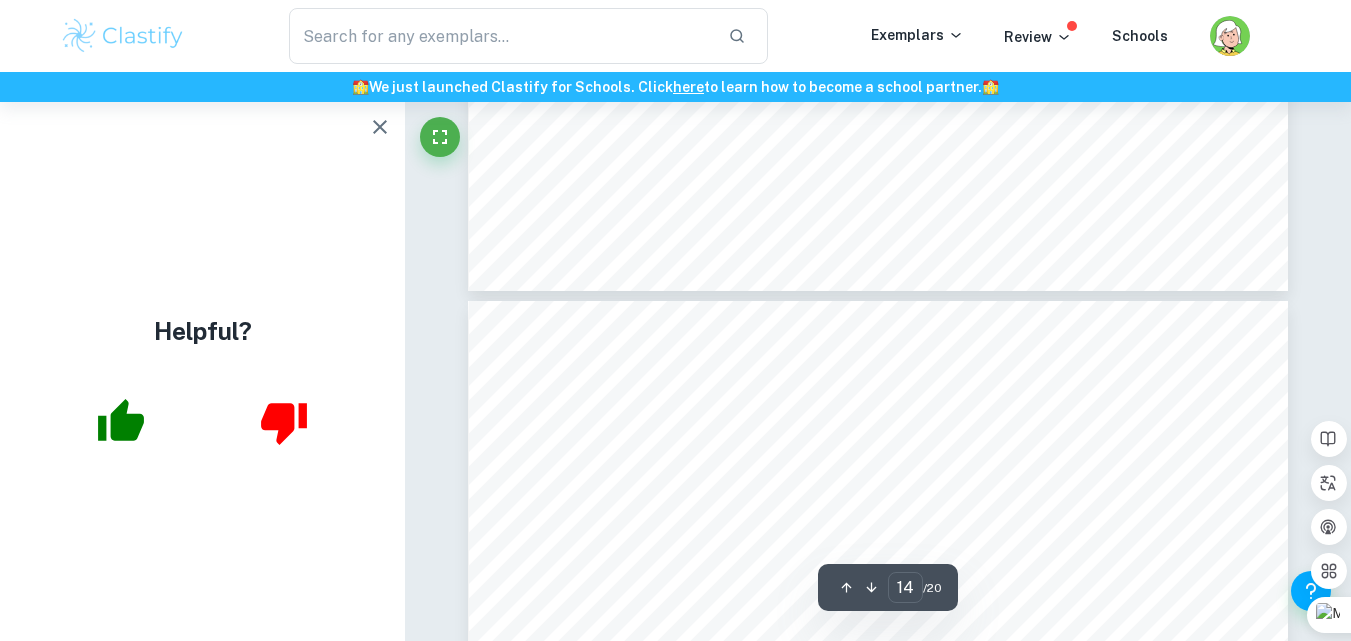 type on "15" 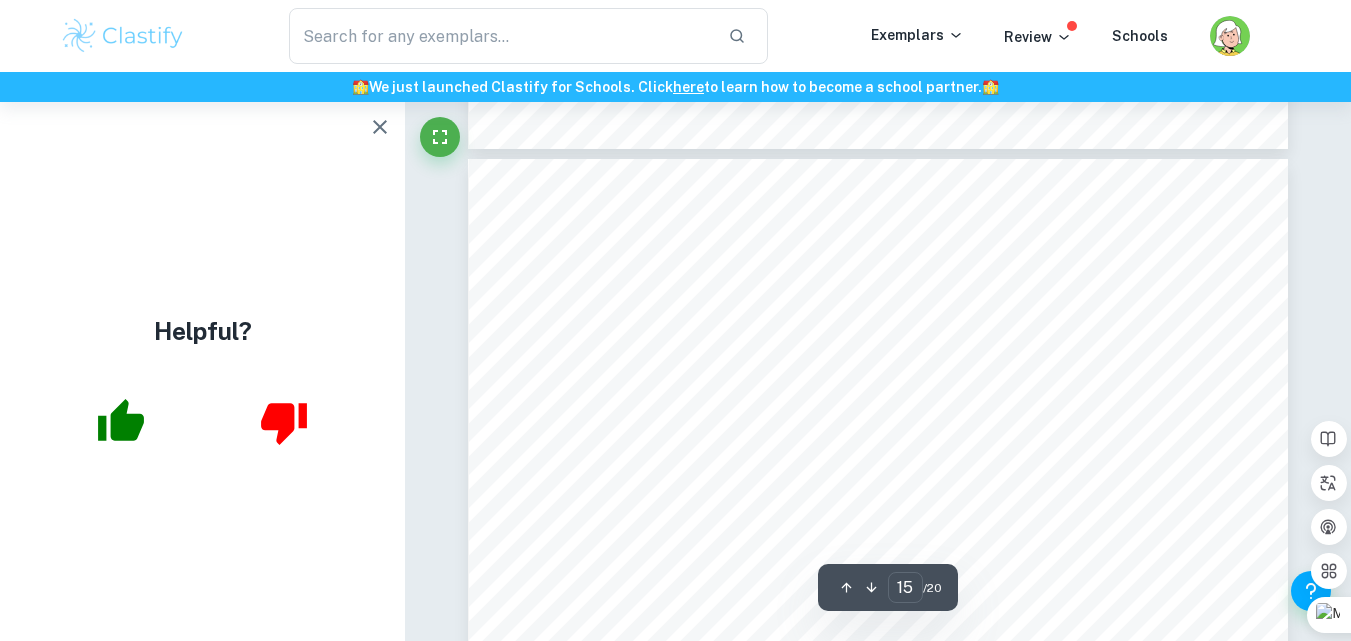 scroll, scrollTop: 15077, scrollLeft: 0, axis: vertical 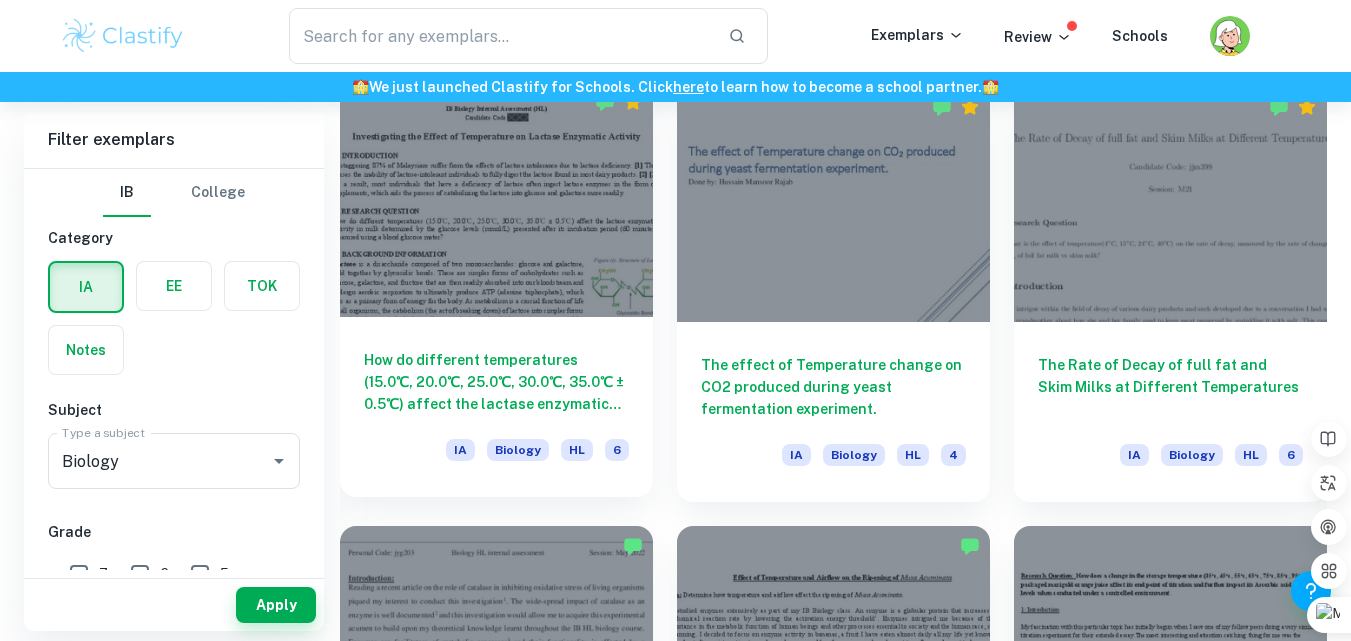 click at bounding box center (496, 199) 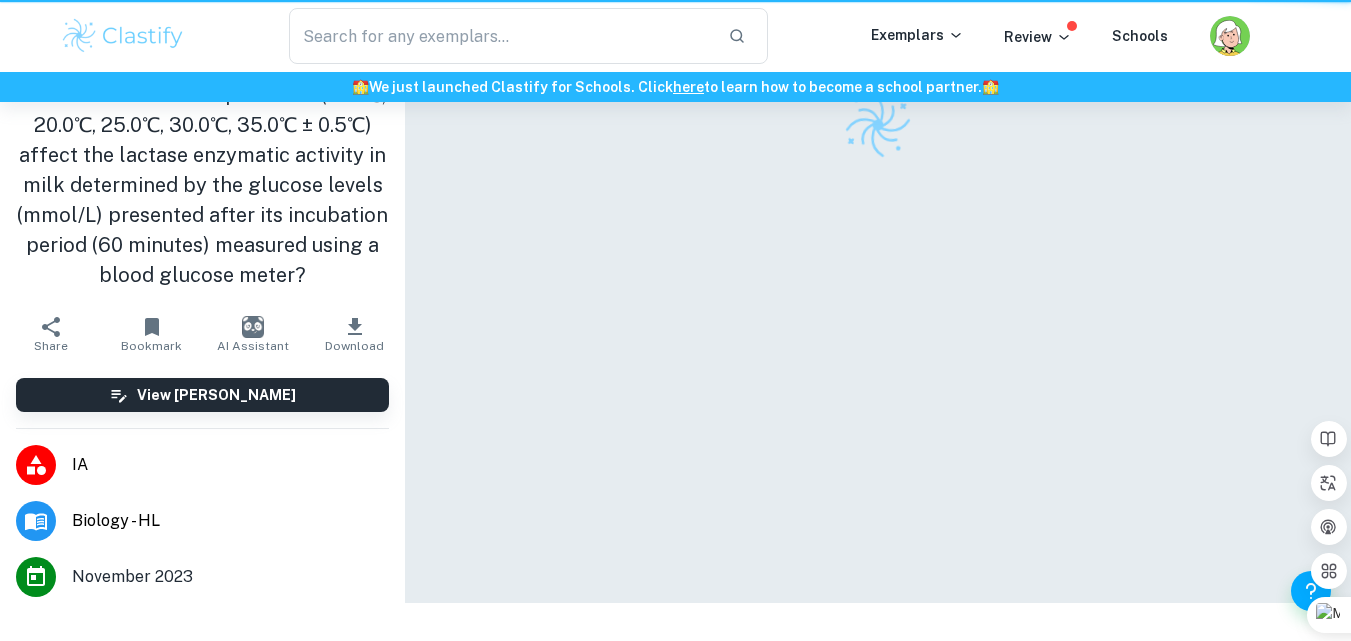 scroll, scrollTop: 0, scrollLeft: 0, axis: both 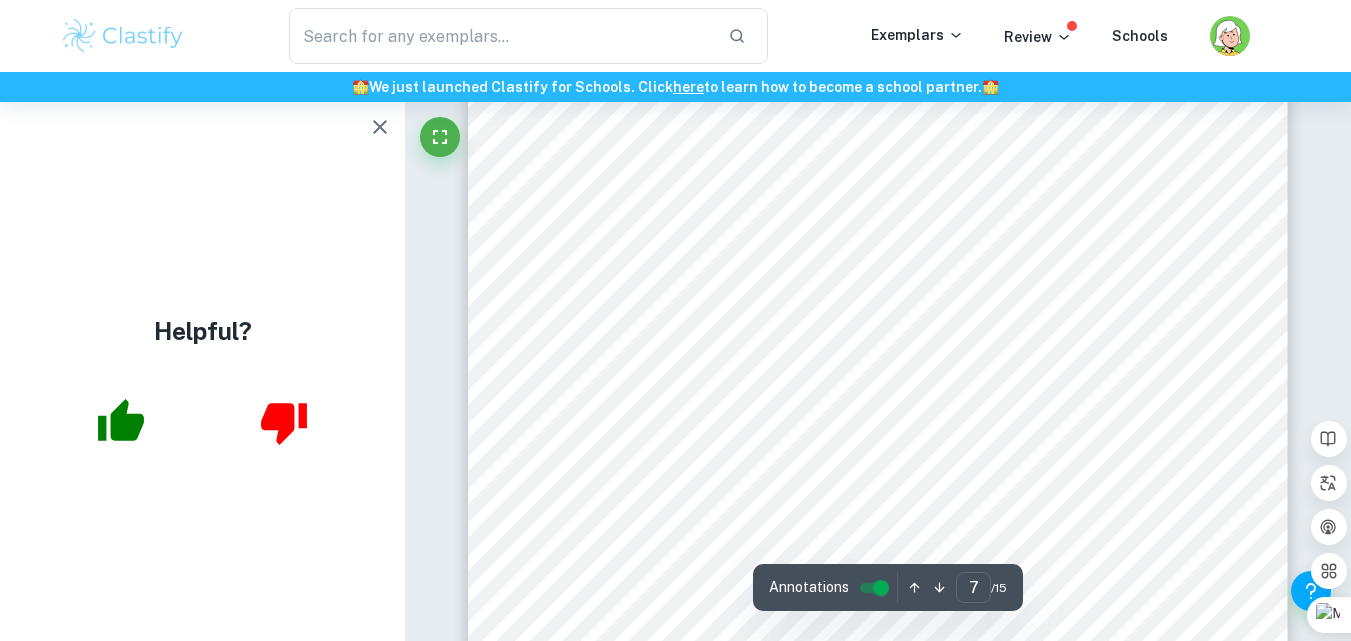 click at bounding box center (121, 422) 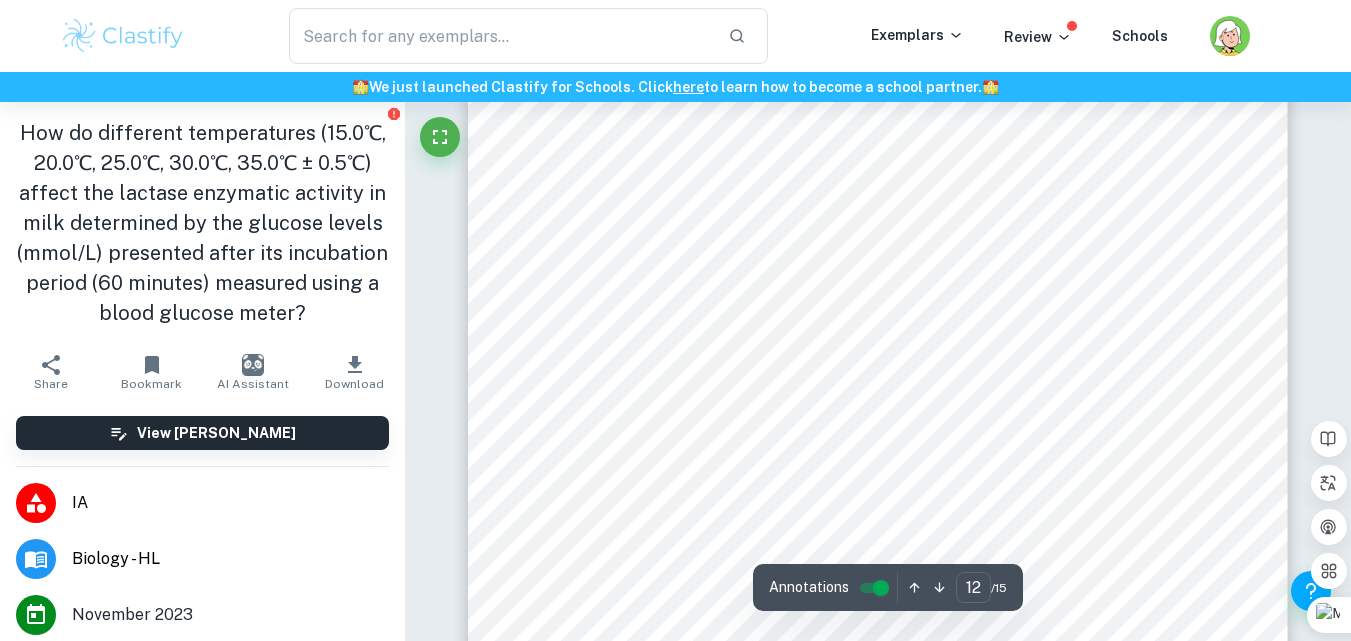 scroll, scrollTop: 12052, scrollLeft: 0, axis: vertical 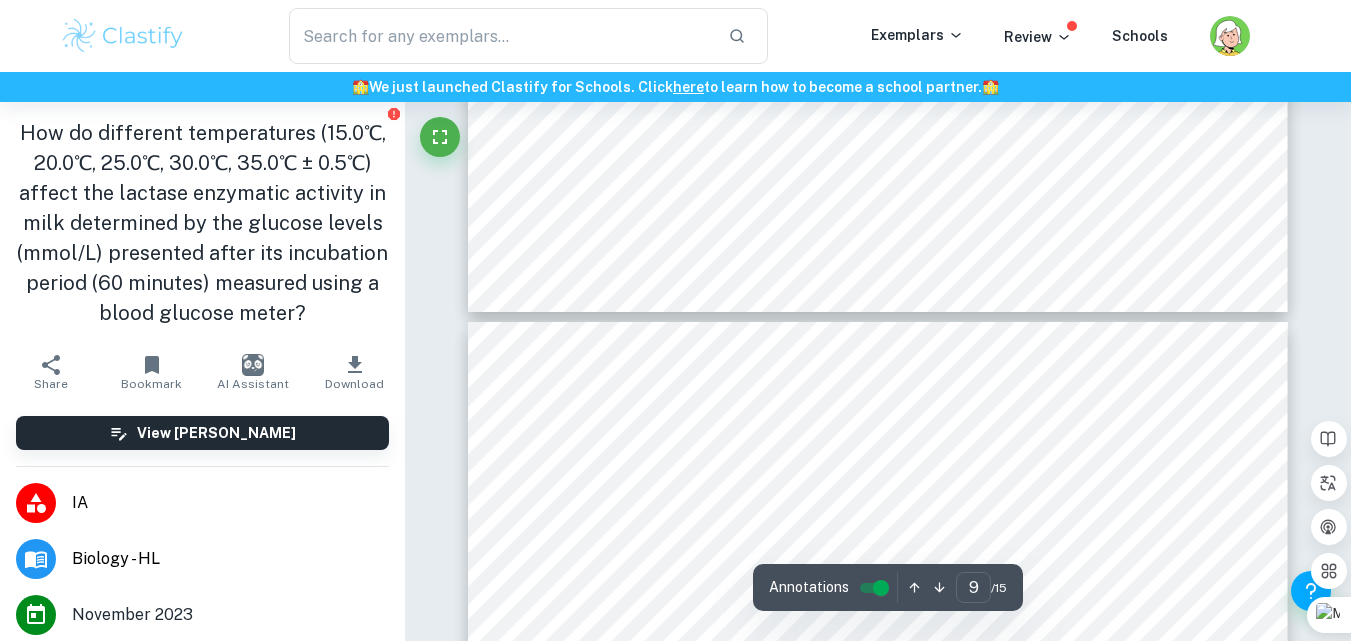 type on "8" 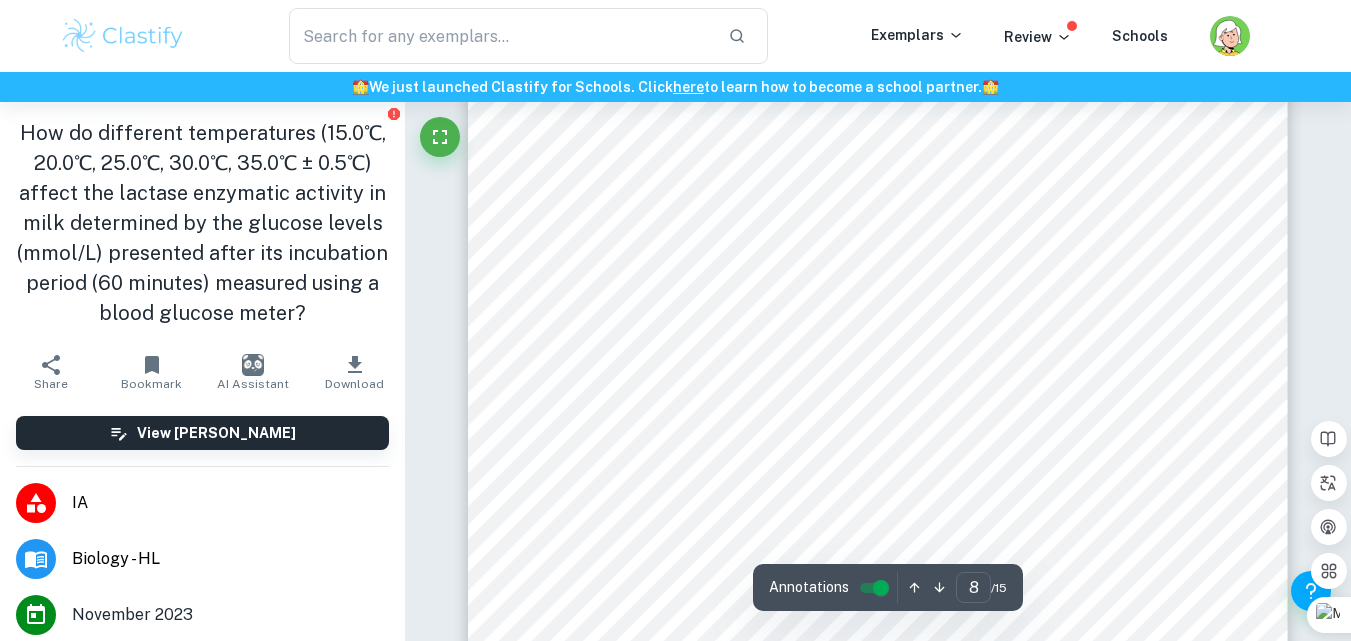 scroll, scrollTop: 7764, scrollLeft: 0, axis: vertical 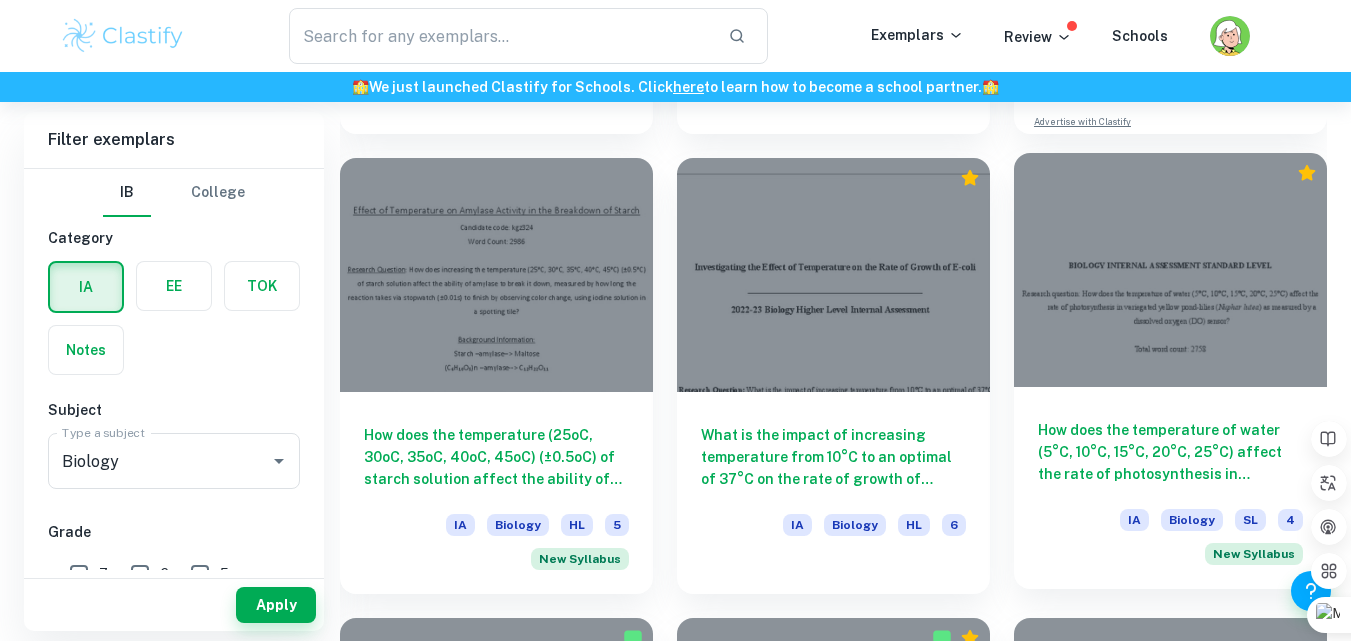 click at bounding box center [1170, 270] 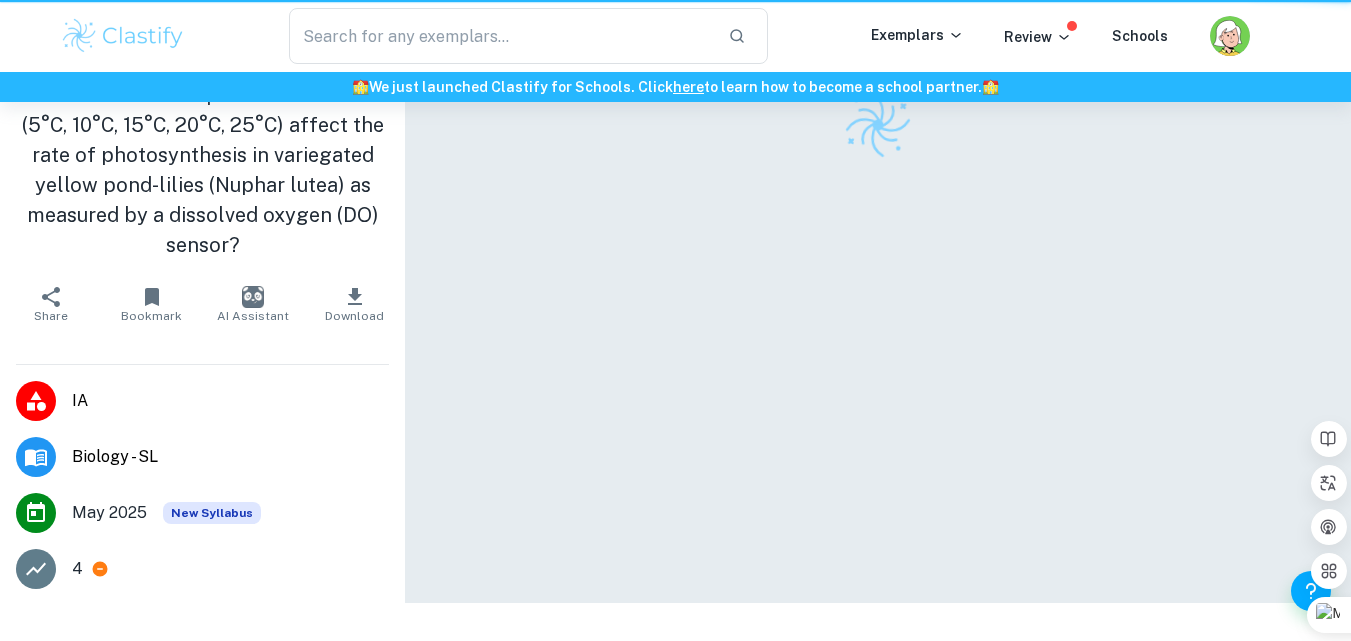 scroll, scrollTop: 0, scrollLeft: 0, axis: both 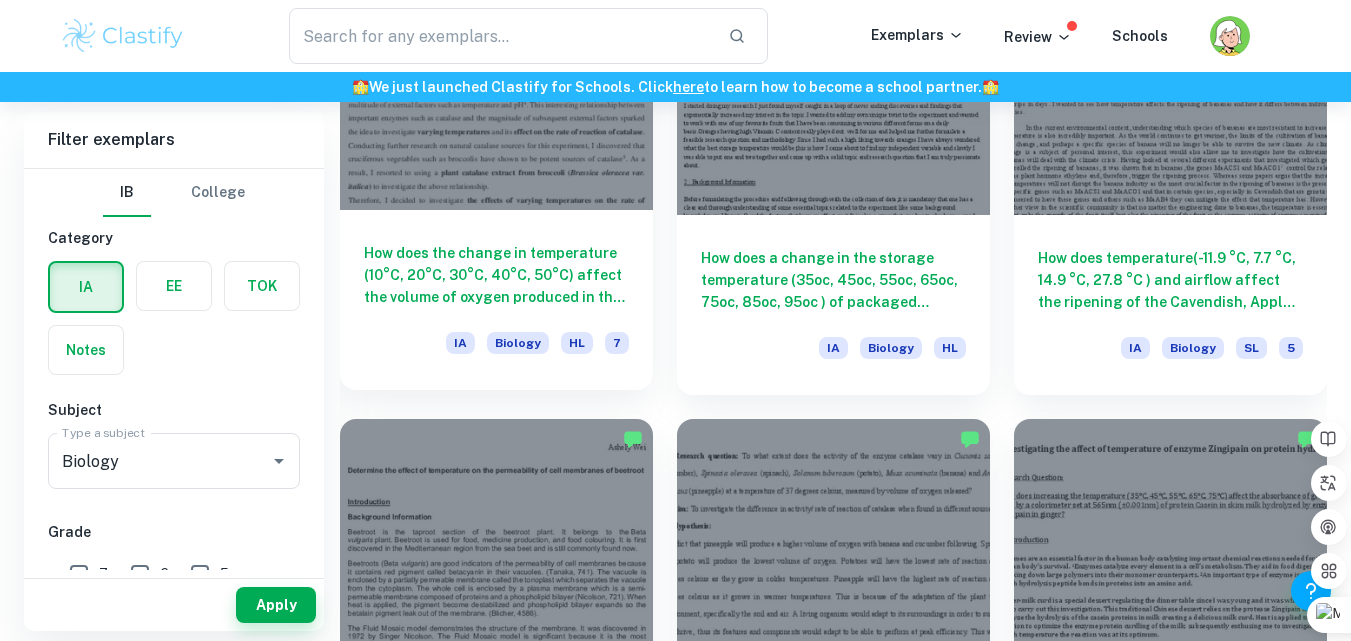 click at bounding box center (496, 92) 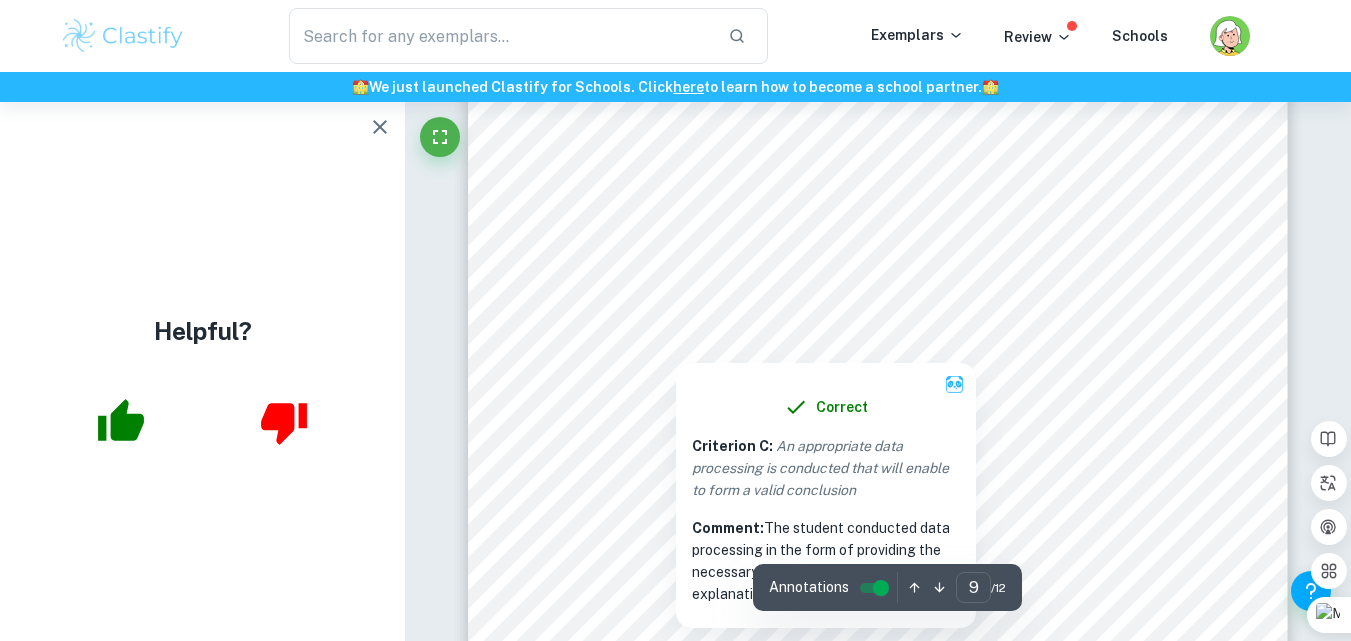 scroll, scrollTop: 9973, scrollLeft: 0, axis: vertical 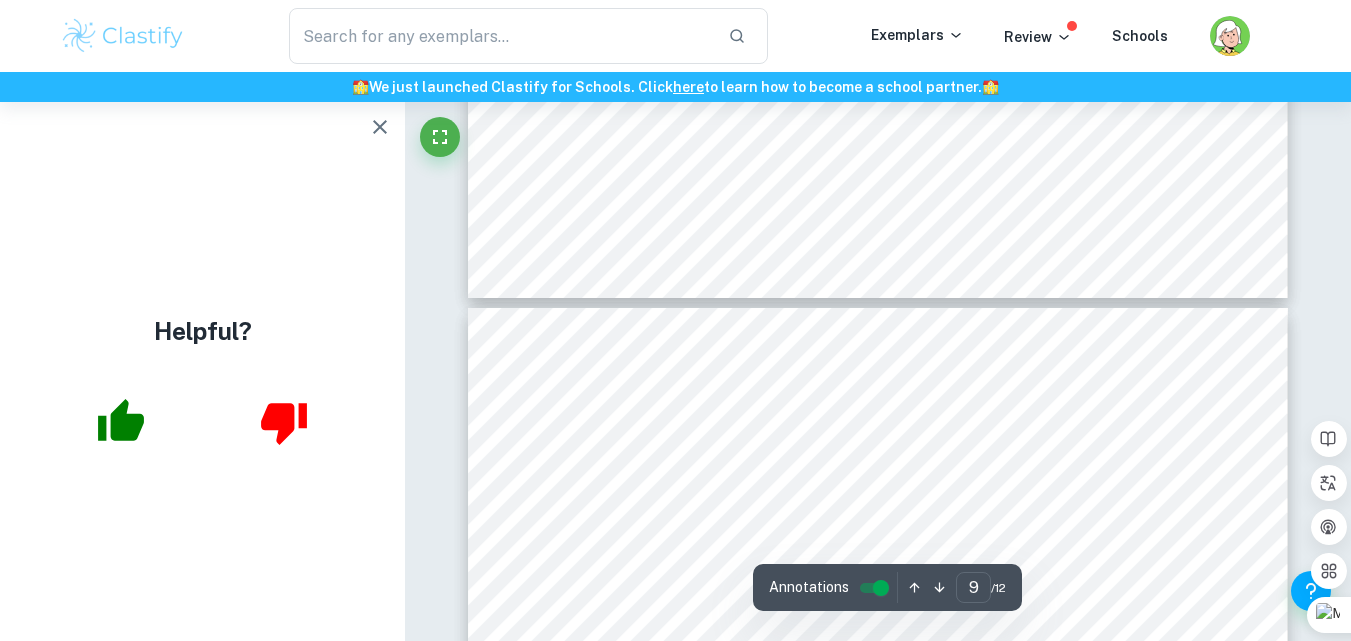 type on "10" 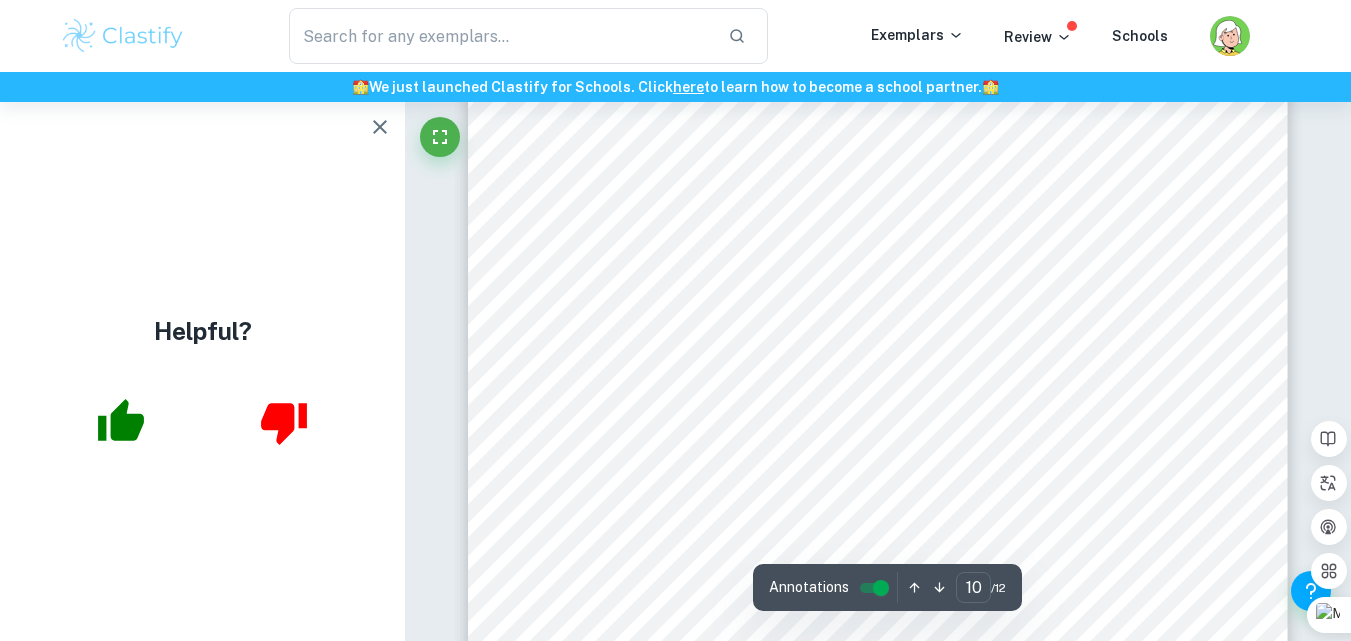 scroll, scrollTop: 11224, scrollLeft: 0, axis: vertical 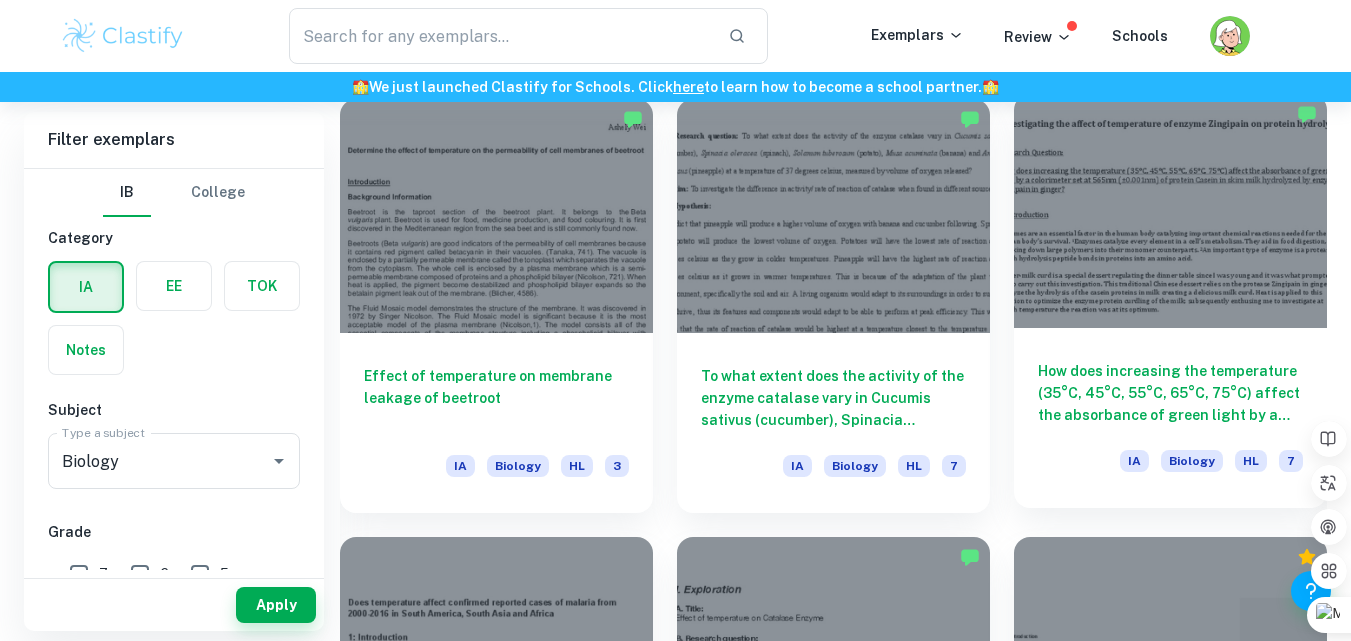 click at bounding box center (1170, 211) 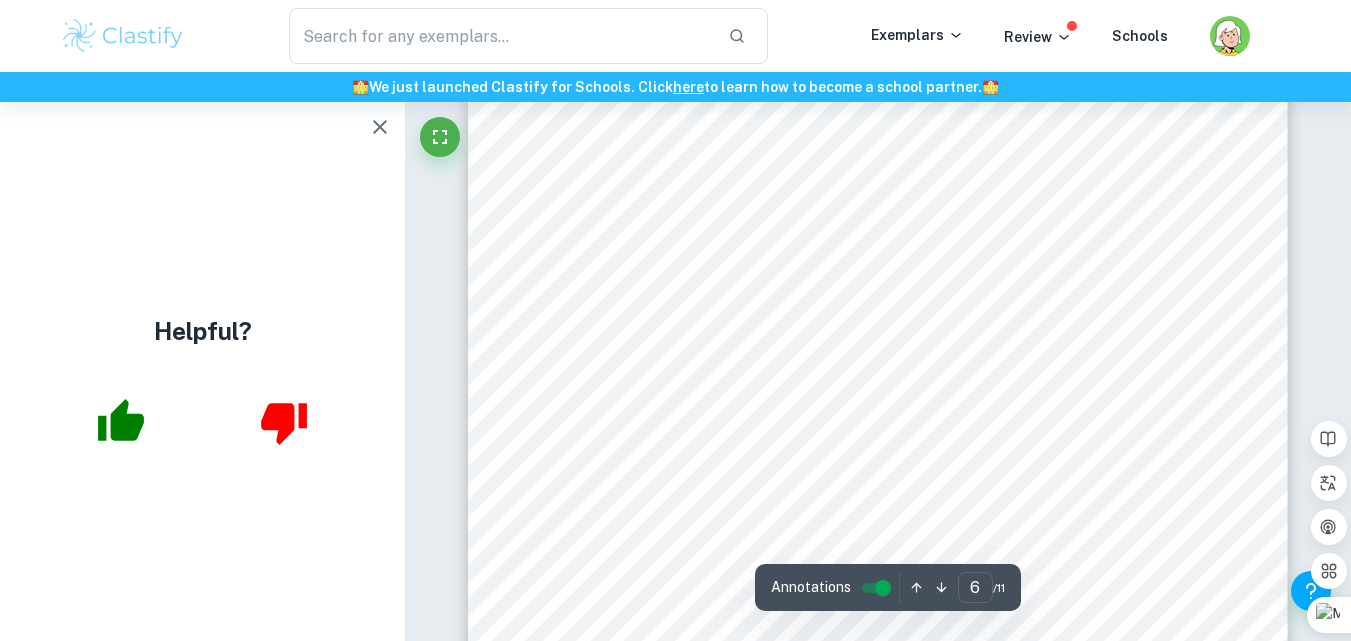 scroll, scrollTop: 6059, scrollLeft: 0, axis: vertical 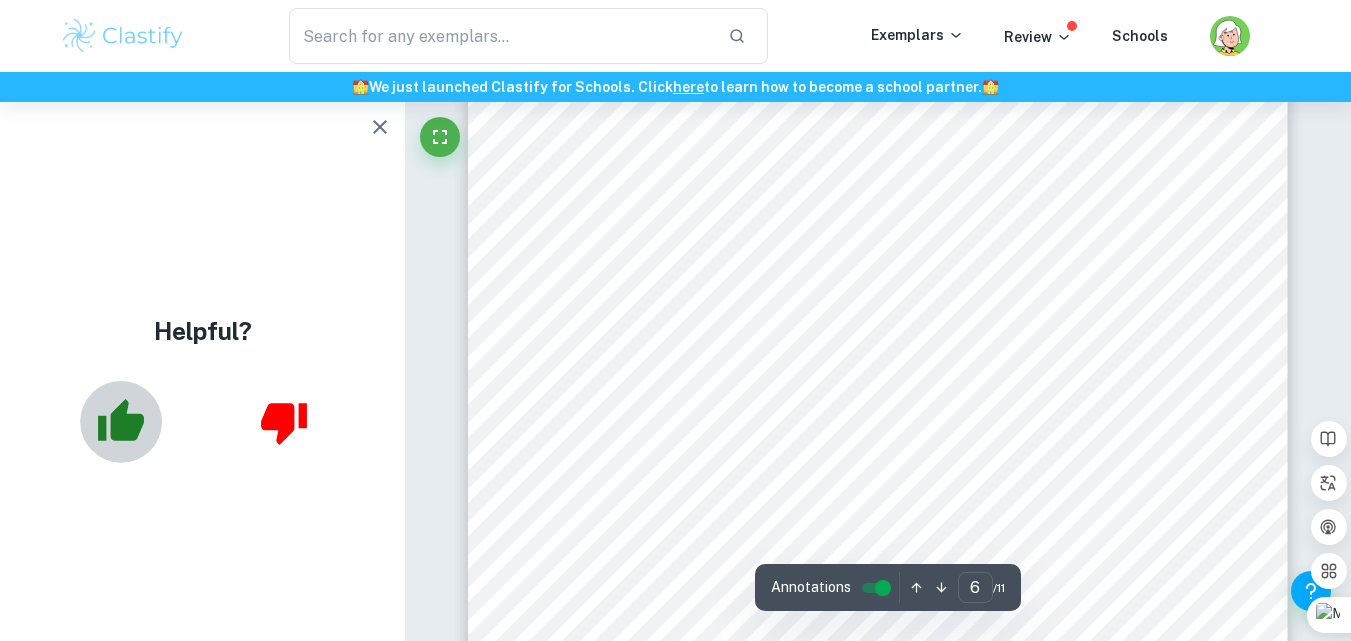 click 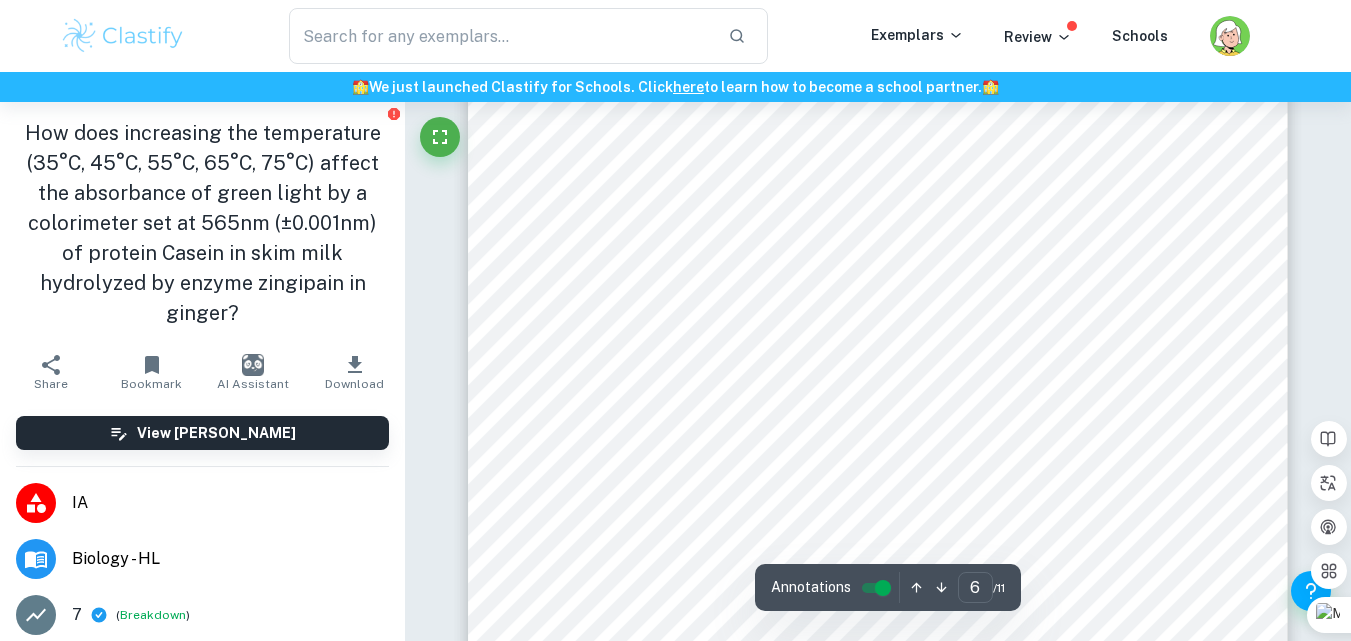 scroll, scrollTop: 6214, scrollLeft: 0, axis: vertical 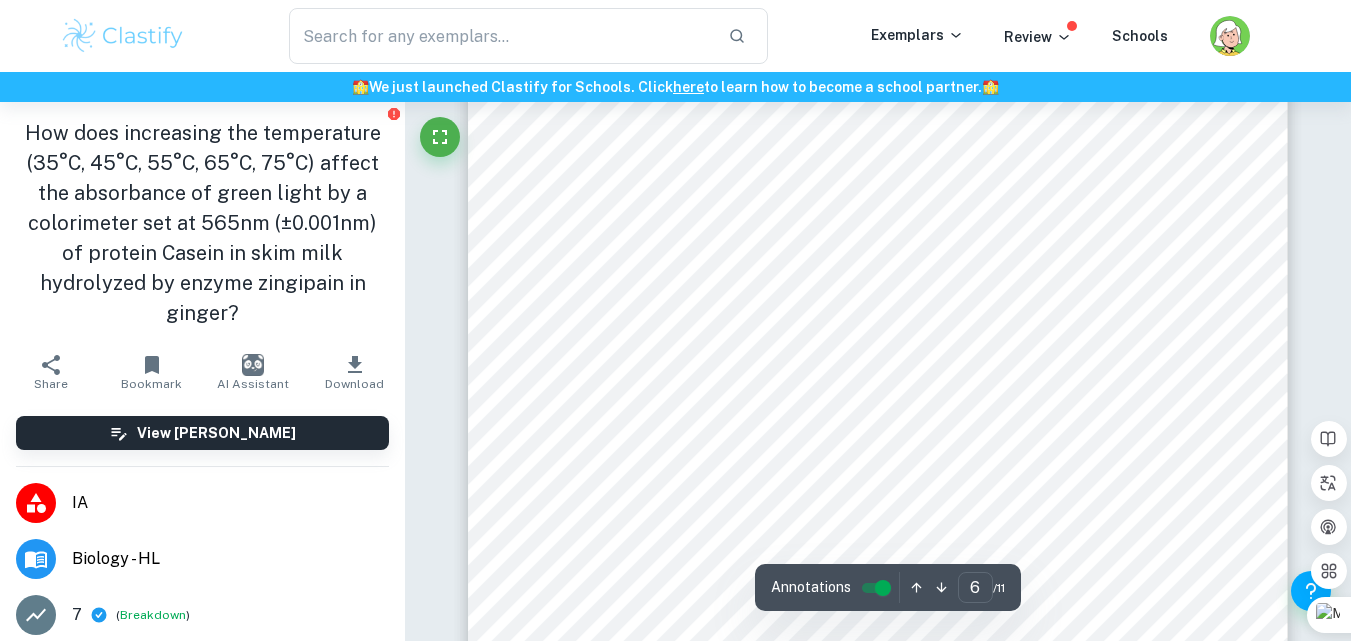 click on "Raw data Table 1: A table showing the absorbance of light at 565 ±0.001nm in the hydrolyzed milk after 30 ±0.01s (for 5 trials and 5 different temperatures) Temperature ( °C) Abs at trial 1 (after 30s) Abs trial 2 (after 30s) Abs trial 3 (after 30s) Abs trial 4 (after 30s) Abs trial 5 (after 30s) 35   2,284   2,141   2,046   1,997   2,114 45   1,818   1,914   1,823   1,846   1,940 55   1,669   1,617   1,796   1,668   1,649 65   1,478   1,524   1,398   1,423   1,567 75   1,312   1,245   1,275   1,214   1,273 5-­‐Processed data Processed data Table 2: A table showing the average absorbance of light at 565 ±0.001nm and standard deviation in the hydrolyzed milk after 30 ±0.01s Temperature ( °C)   Average abs at 565 ±0.001nm after 30 ±0.01s Standard deviation ±0.001% 35   2.116   0.109 45   1.868   0.055 55   1.679   0.068 65   1.478   0.069 75   1.264   0.037 Calculations Mean light absorbance for each increment data table trial 1 + trial 2 + trial 3 + trial 4 + trial 5 = mean n =2.1164   ≈   2.116" at bounding box center (878, 220) 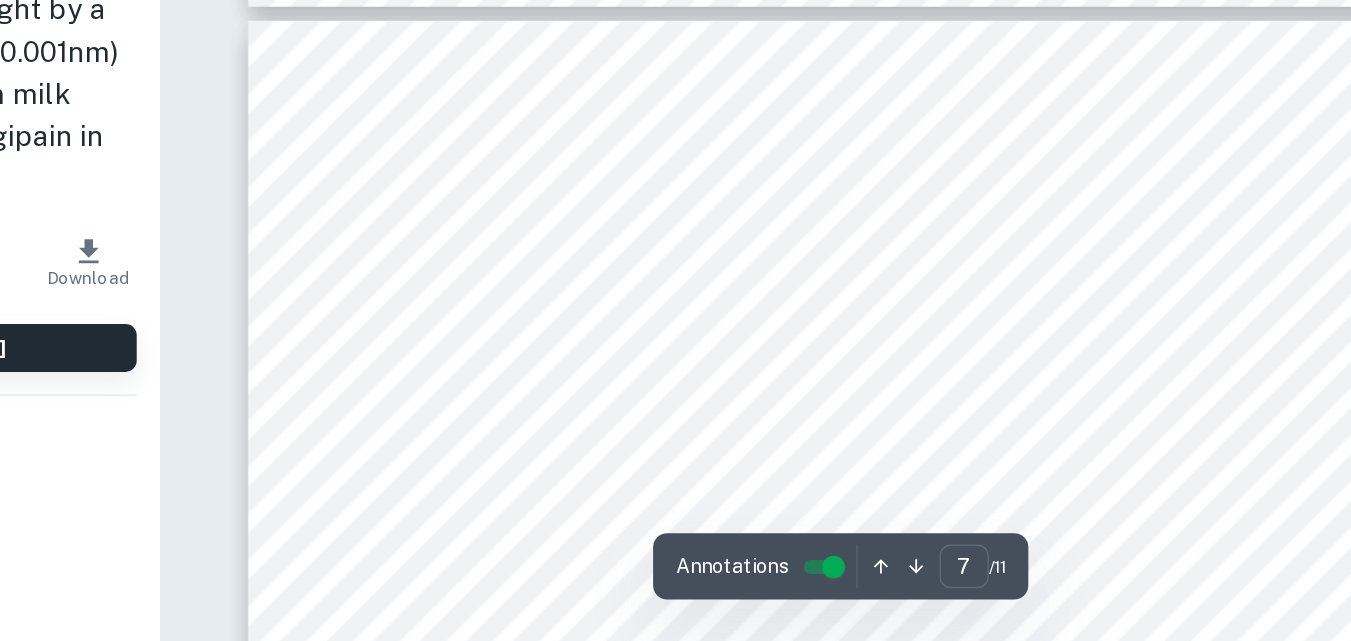 scroll, scrollTop: 7069, scrollLeft: 0, axis: vertical 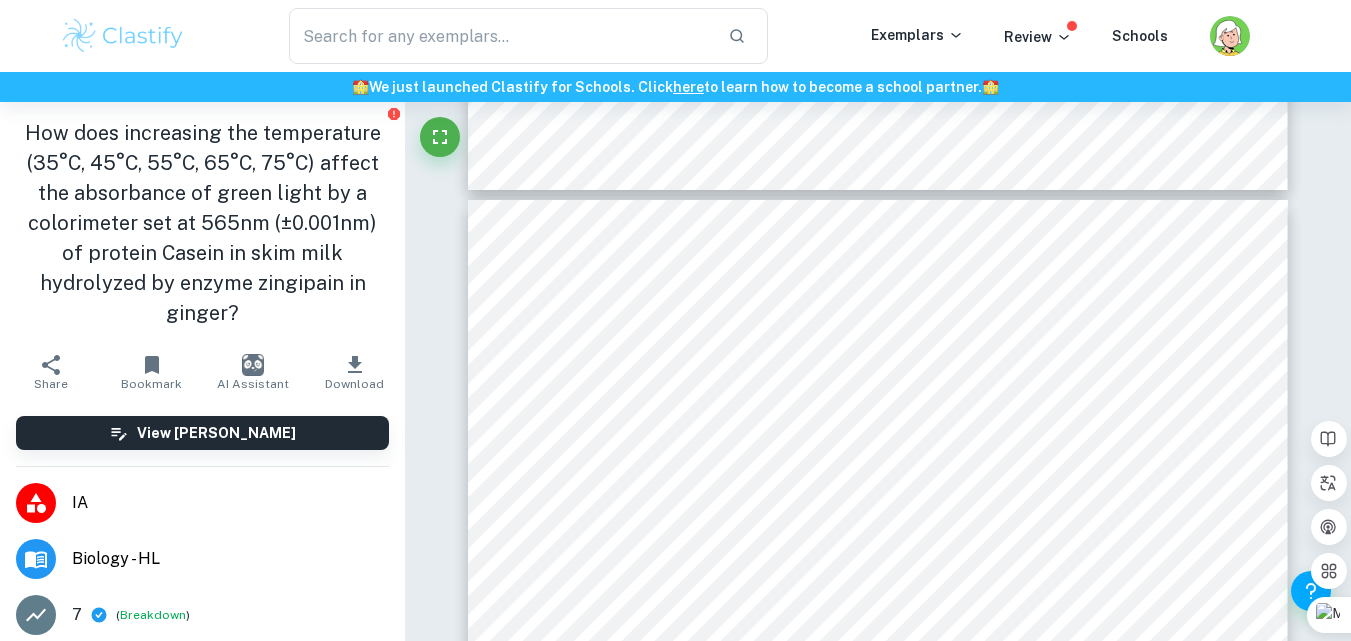 click on "IA Biology - HL 7 ( Breakdown )" at bounding box center [202, 559] 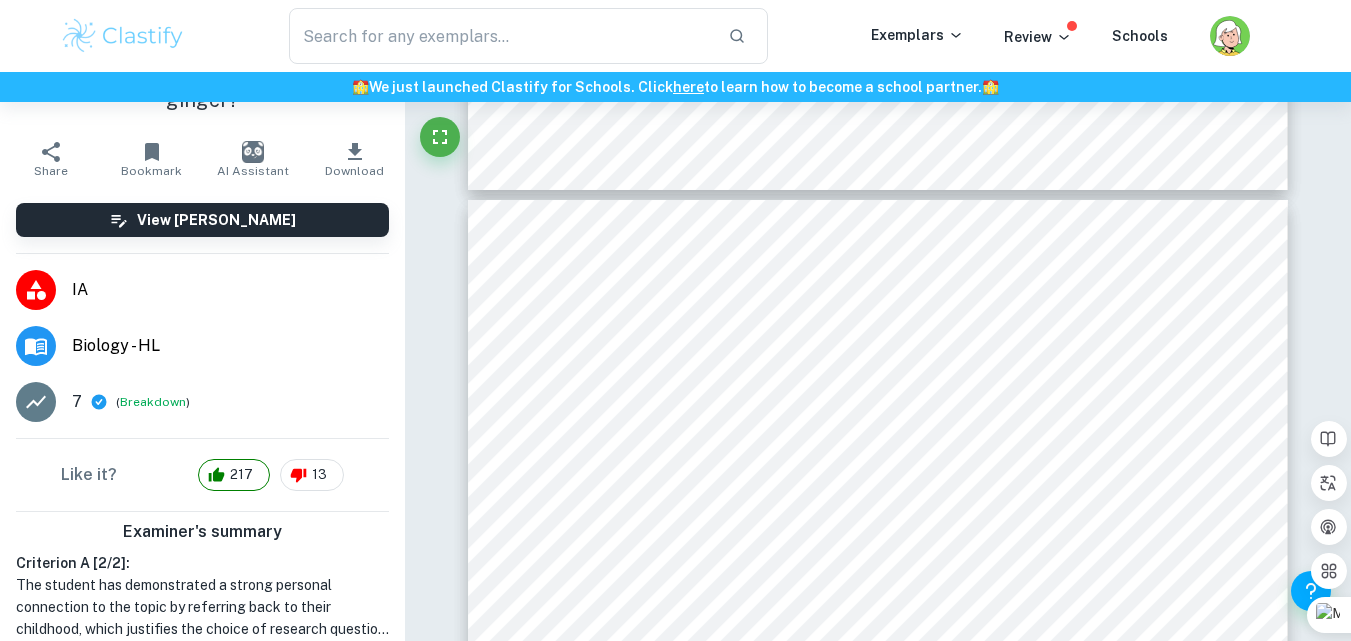 scroll, scrollTop: 193, scrollLeft: 0, axis: vertical 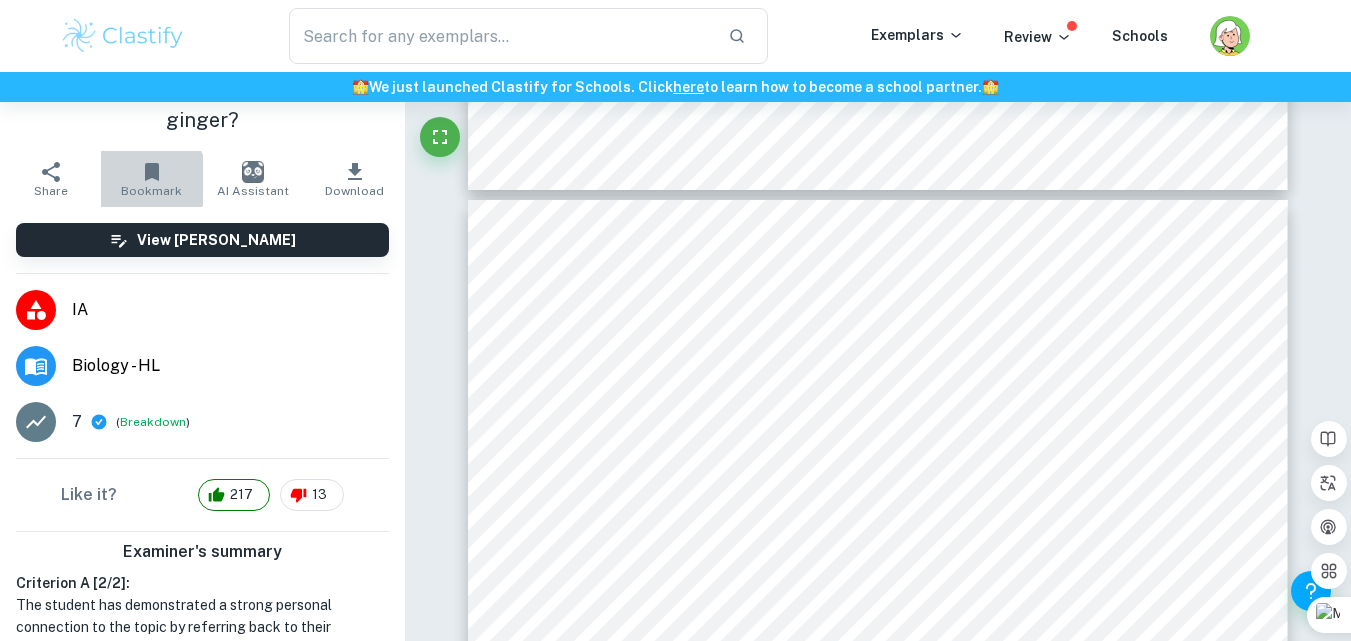 click 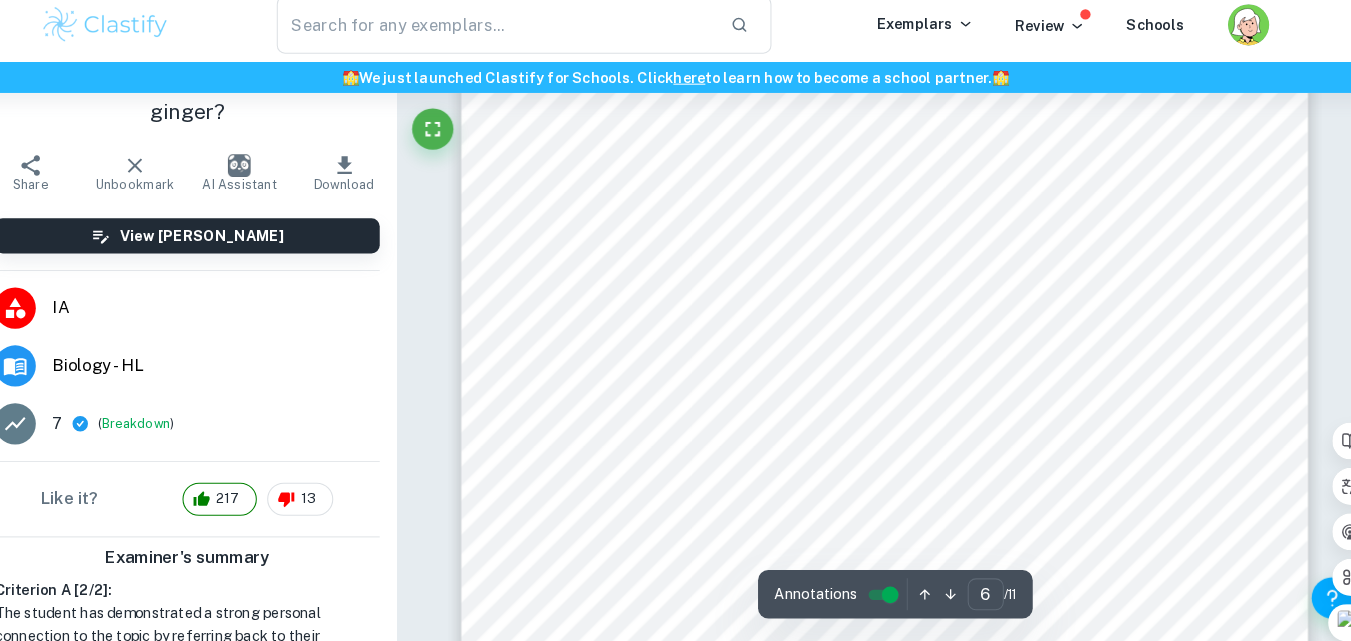 scroll, scrollTop: 6135, scrollLeft: 0, axis: vertical 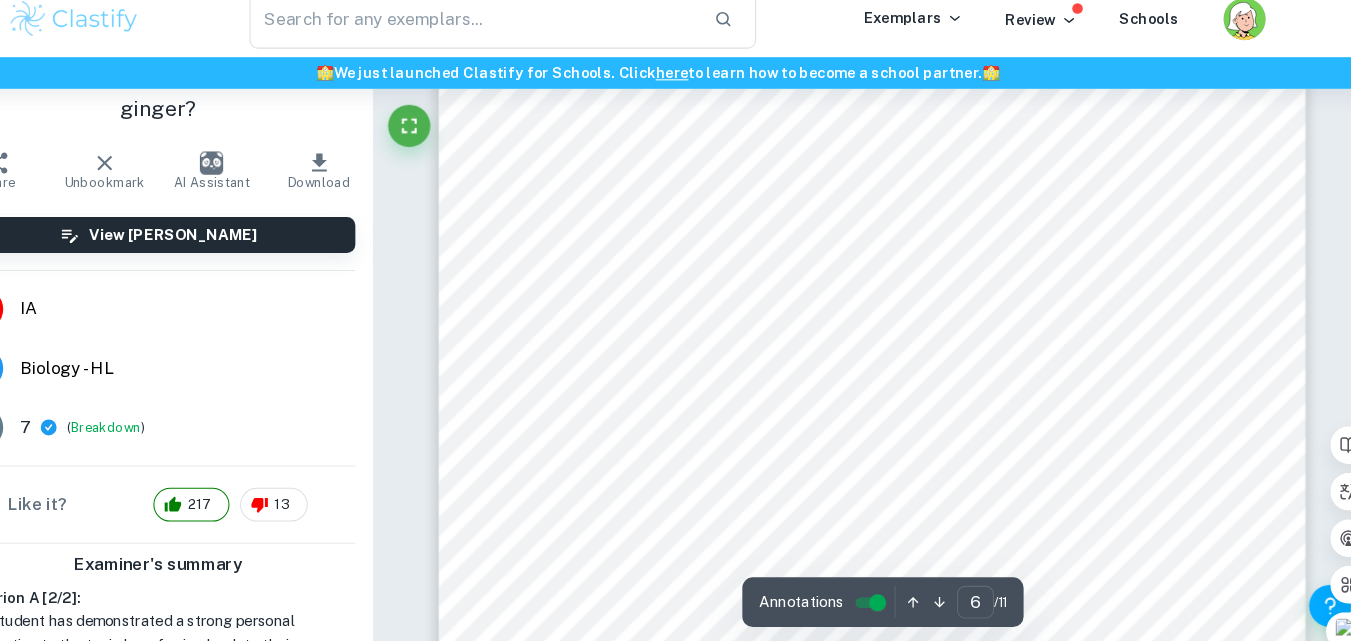 click on "Raw data Table 1: A table showing the absorbance of light at 565 ±0.001nm in the hydrolyzed milk after 30 ±0.01s (for 5 trials and 5 different temperatures) Temperature ( °C) Abs at trial 1 (after 30s) Abs trial 2 (after 30s) Abs trial 3 (after 30s) Abs trial 4 (after 30s) Abs trial 5 (after 30s) 35   2,284   2,141   2,046   1,997   2,114 45   1,818   1,914   1,823   1,846   1,940 55   1,669   1,617   1,796   1,668   1,649 65   1,478   1,524   1,398   1,423   1,567 75   1,312   1,245   1,275   1,214   1,273 5-­‐Processed data Processed data Table 2: A table showing the average absorbance of light at 565 ±0.001nm and standard deviation in the hydrolyzed milk after 30 ±0.01s Temperature ( °C)   Average abs at 565 ±0.001nm after 30 ±0.01s Standard deviation ±0.001% 35   2.116   0.109 45   1.868   0.055 55   1.679   0.068 65   1.478   0.069 75   1.264   0.037 Calculations Mean light absorbance for each increment data table trial 1 + trial 2 + trial 3 + trial 4 + trial 5 = mean n =2.1164   ≈   2.116" at bounding box center [878, 458] 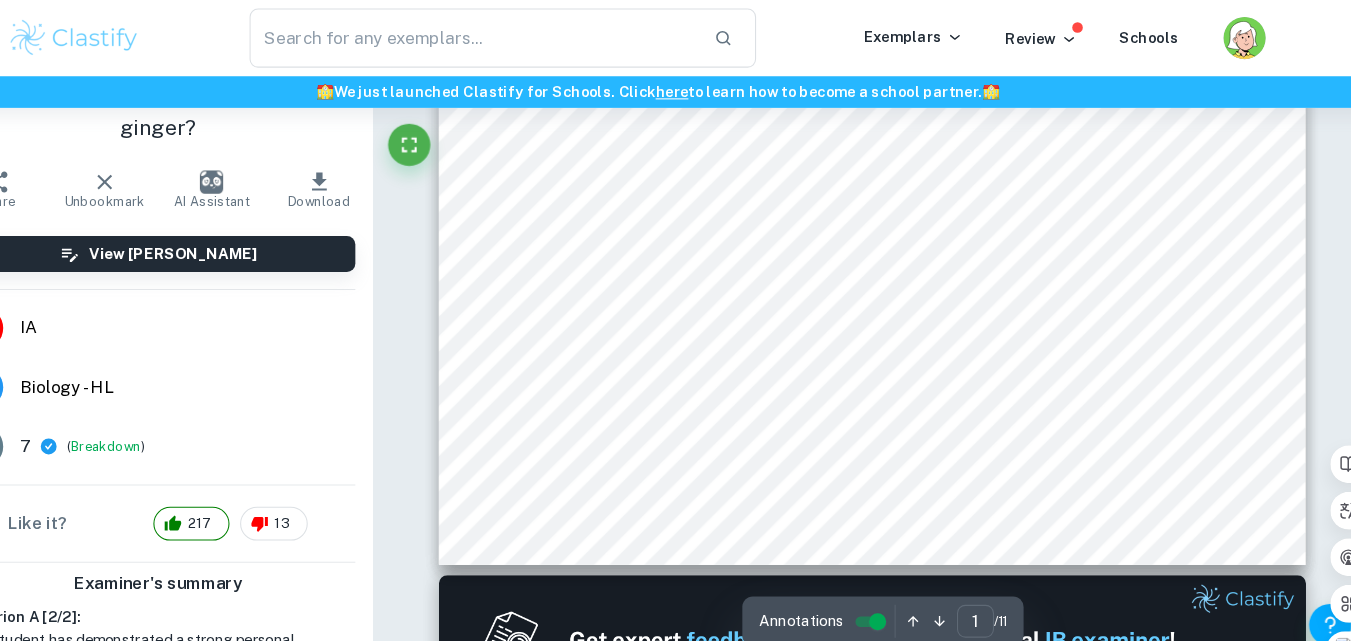 scroll, scrollTop: 147, scrollLeft: 0, axis: vertical 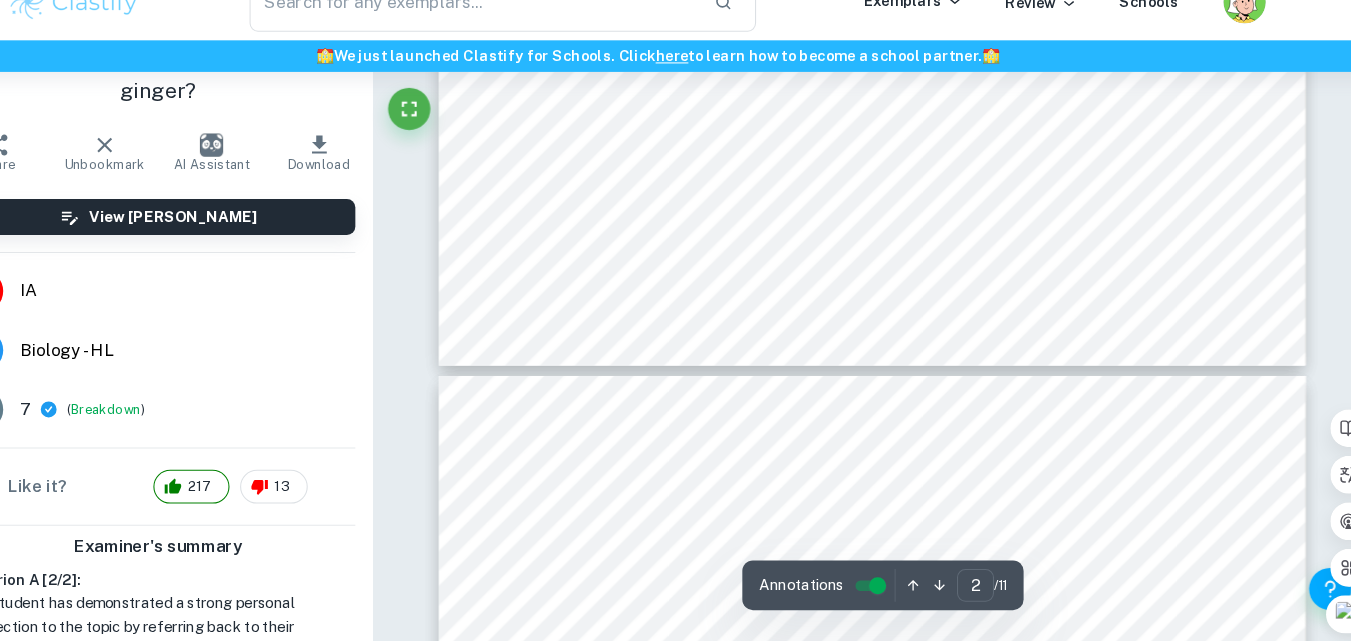 type on "3" 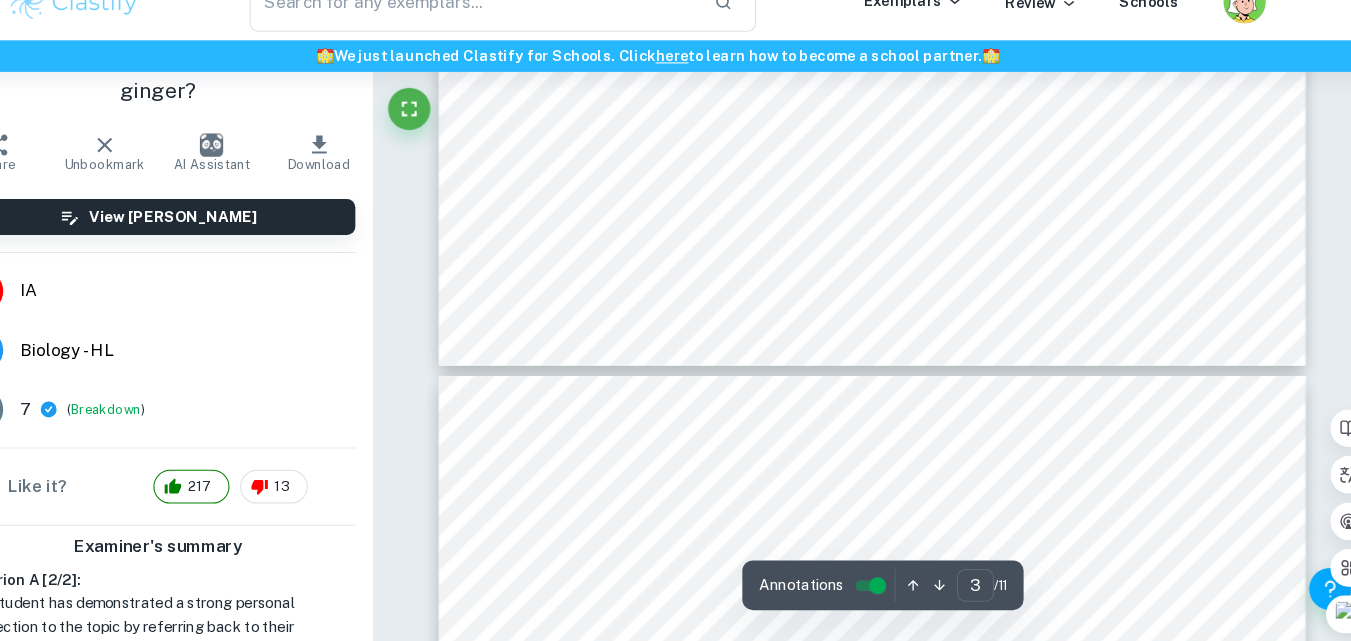 scroll, scrollTop: 2705, scrollLeft: 0, axis: vertical 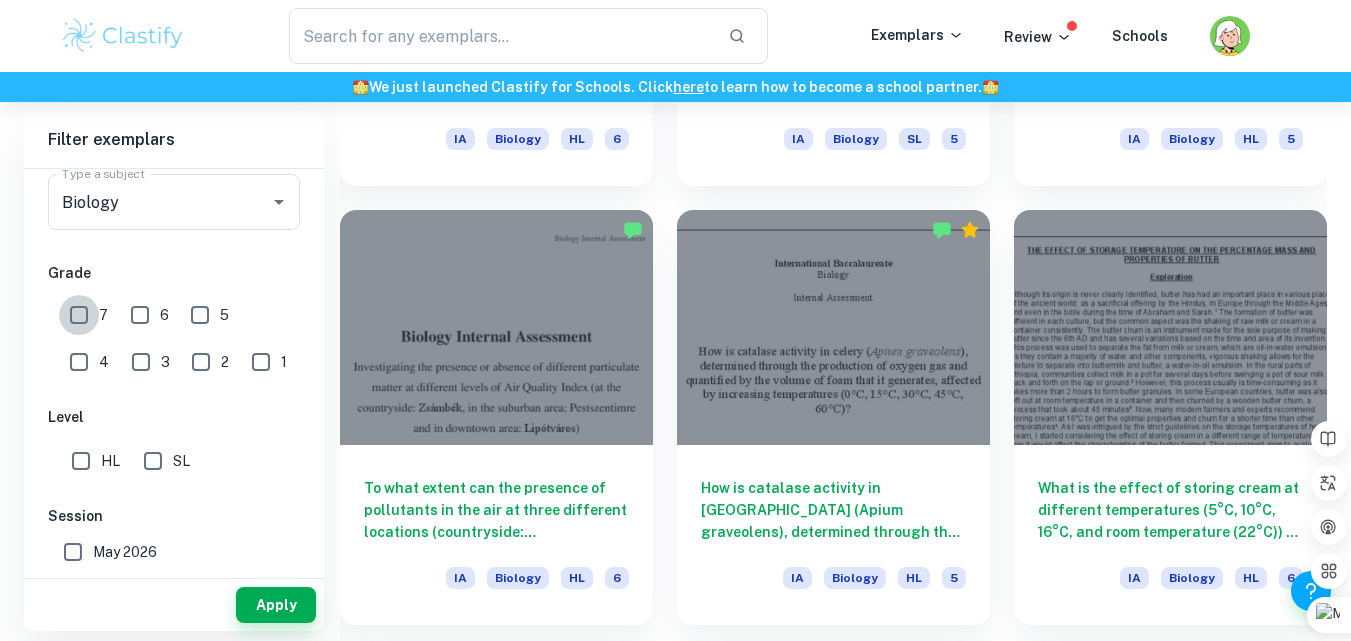 click on "7" at bounding box center [79, 315] 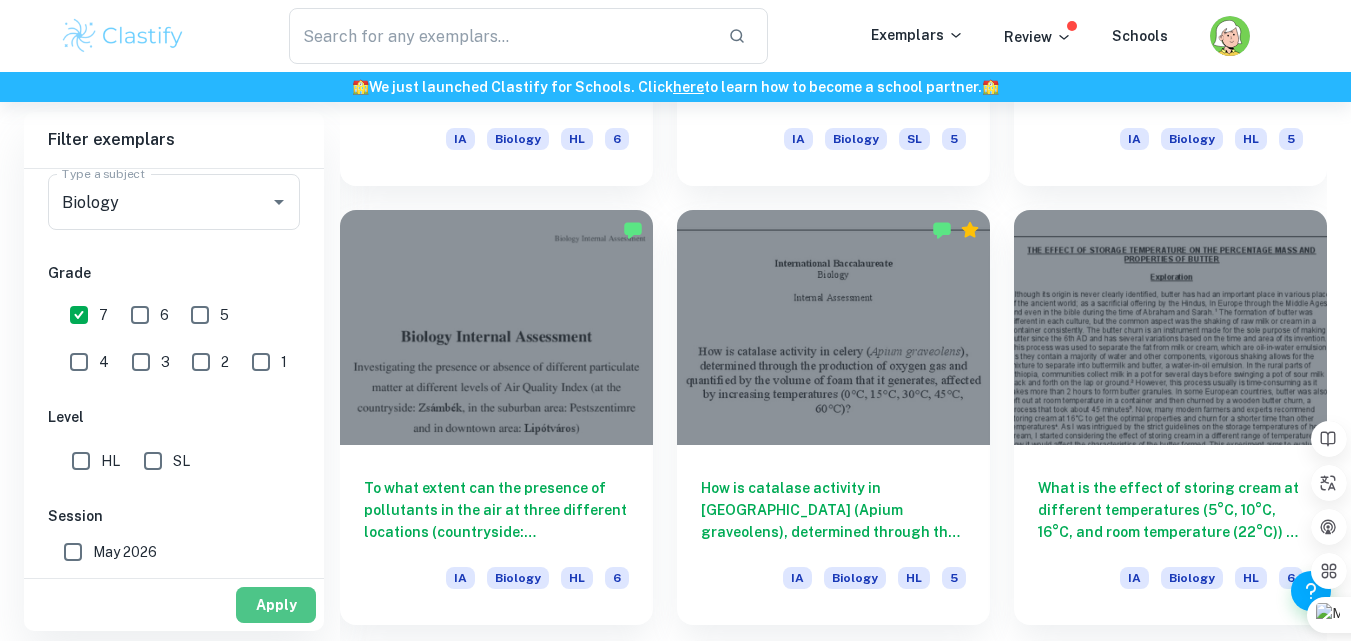 click on "Apply" at bounding box center [276, 605] 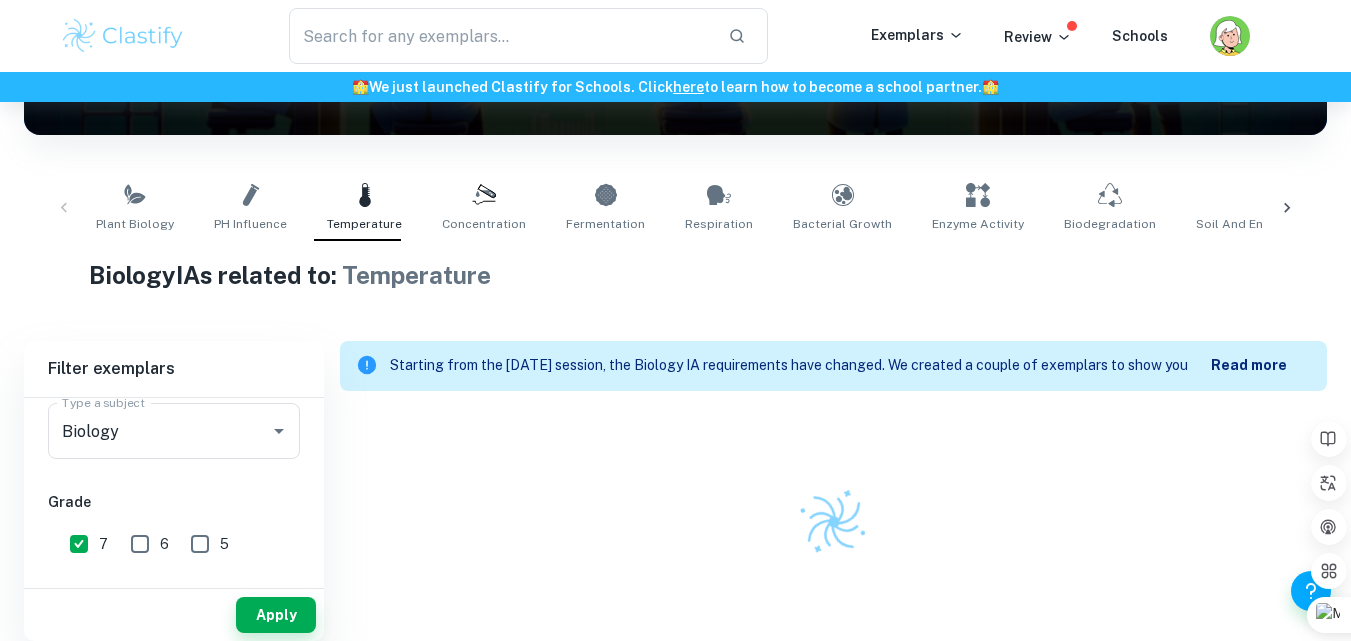 scroll, scrollTop: 298, scrollLeft: 0, axis: vertical 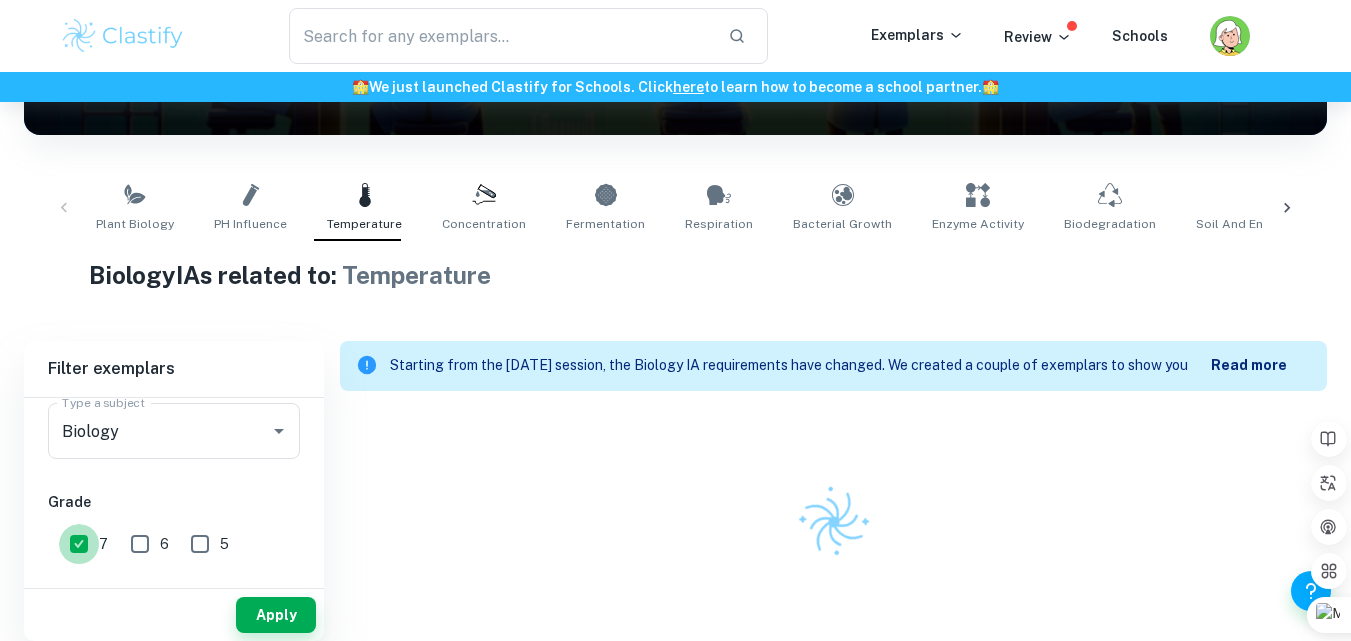 click on "7" at bounding box center (79, 544) 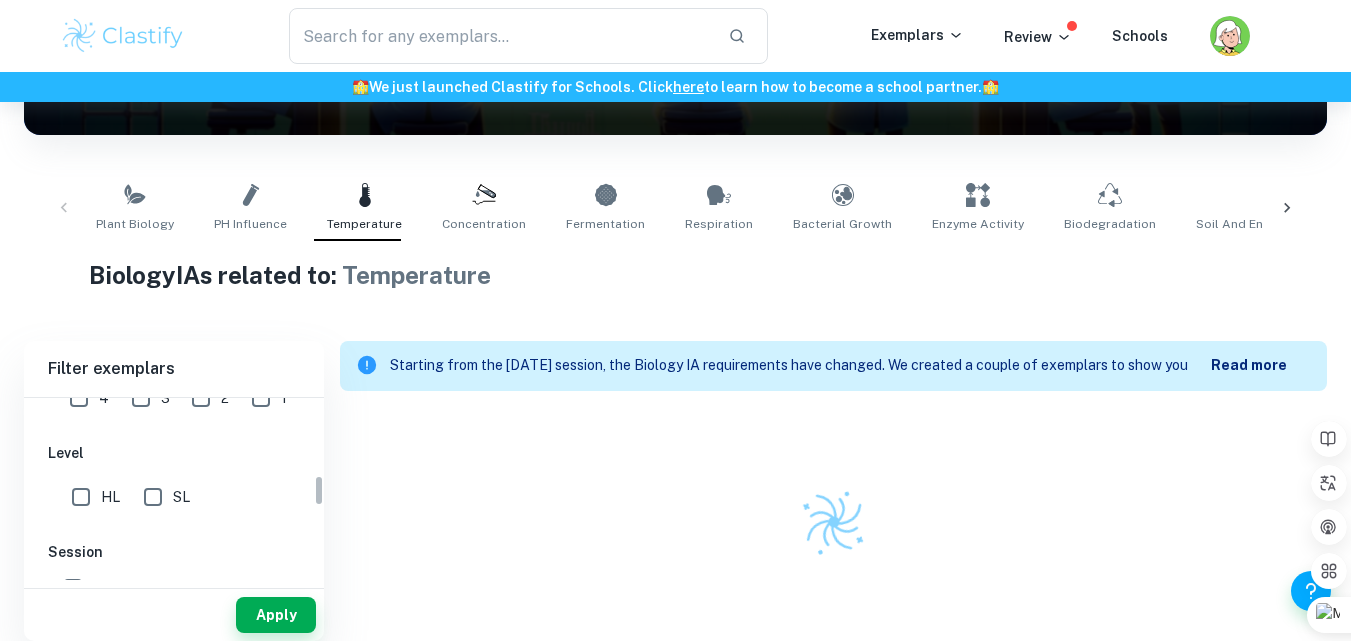 scroll, scrollTop: 453, scrollLeft: 0, axis: vertical 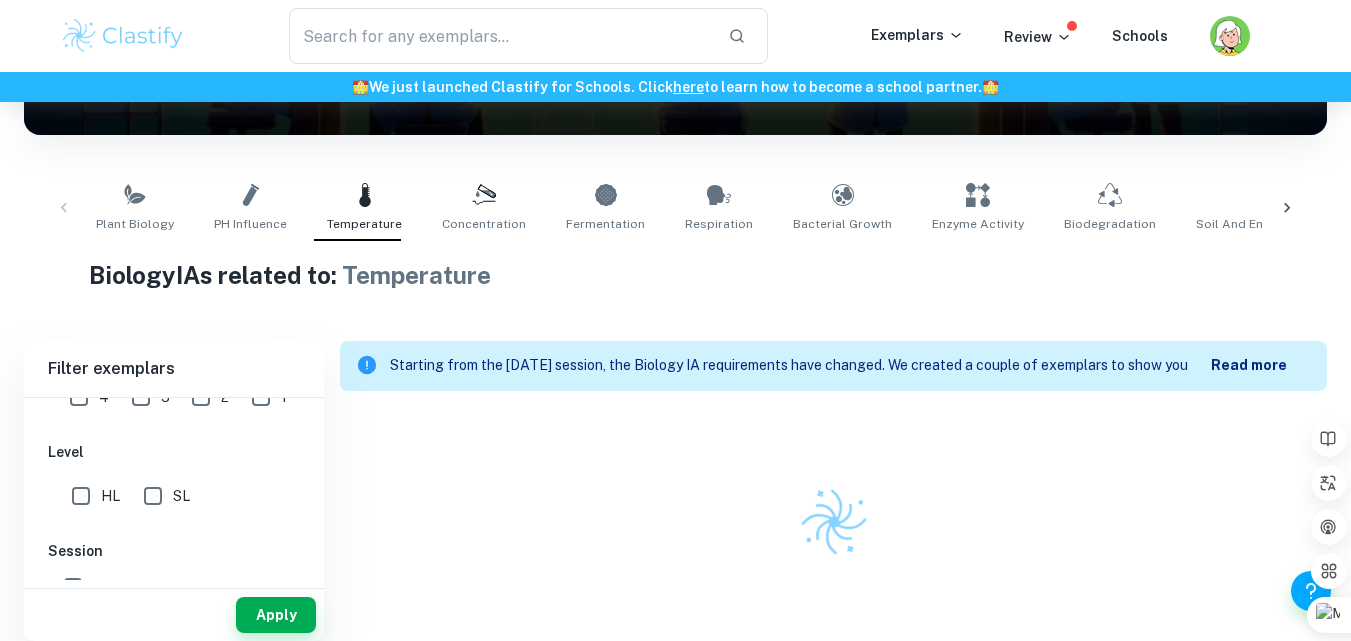 type 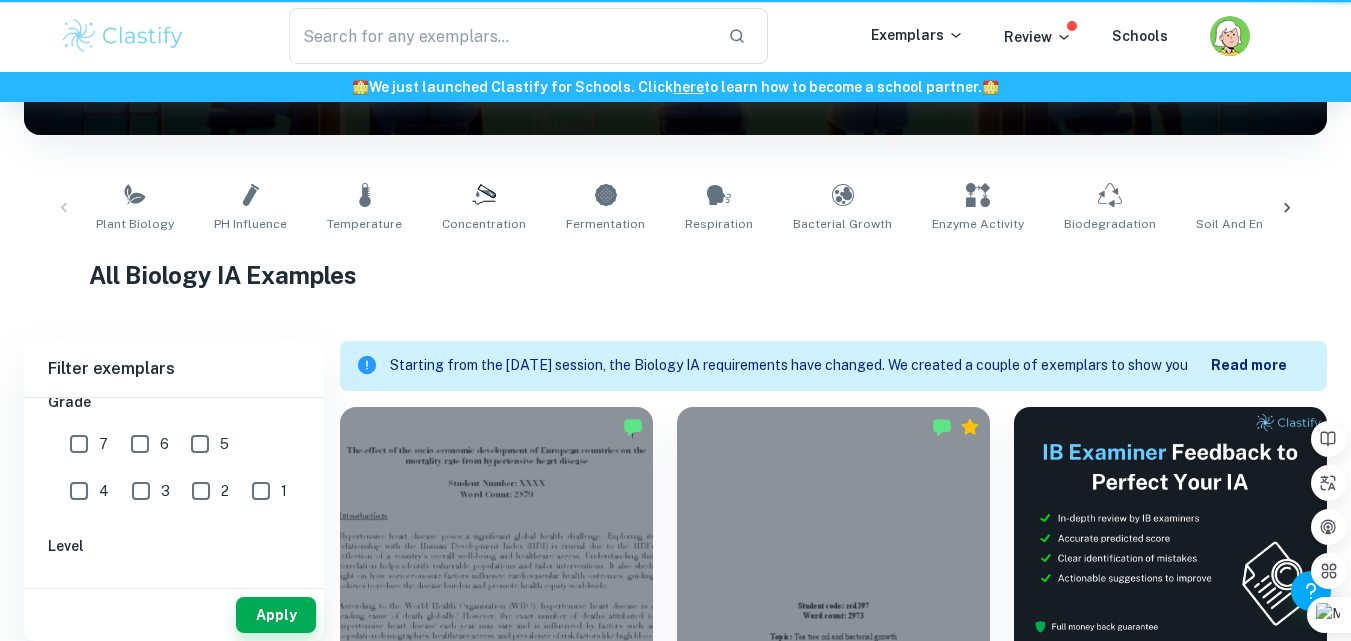 scroll, scrollTop: 194, scrollLeft: 0, axis: vertical 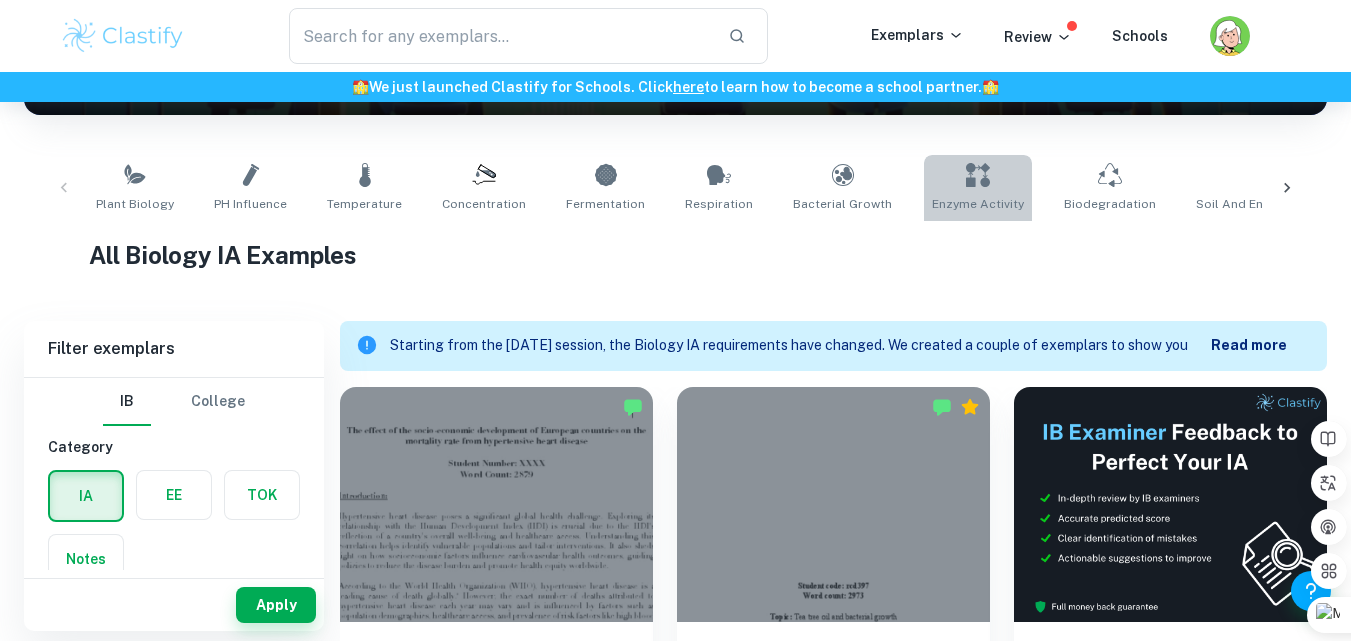 click on "Enzyme Activity" at bounding box center [978, 204] 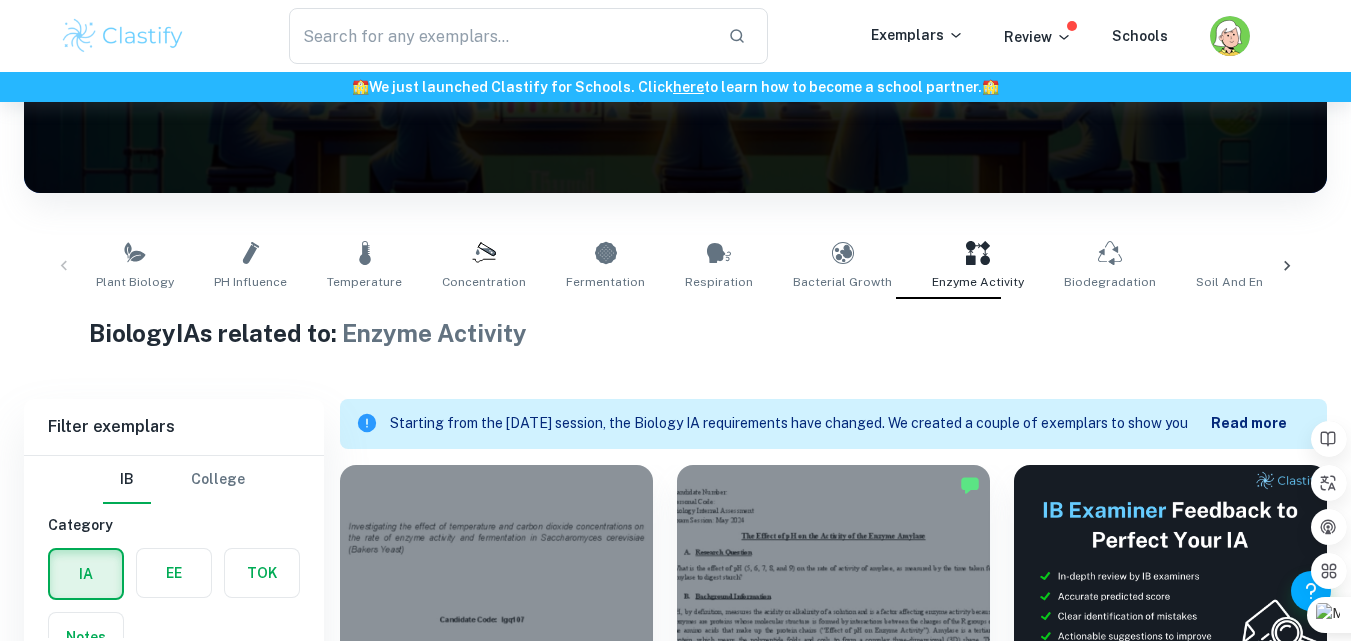 scroll, scrollTop: 219, scrollLeft: 0, axis: vertical 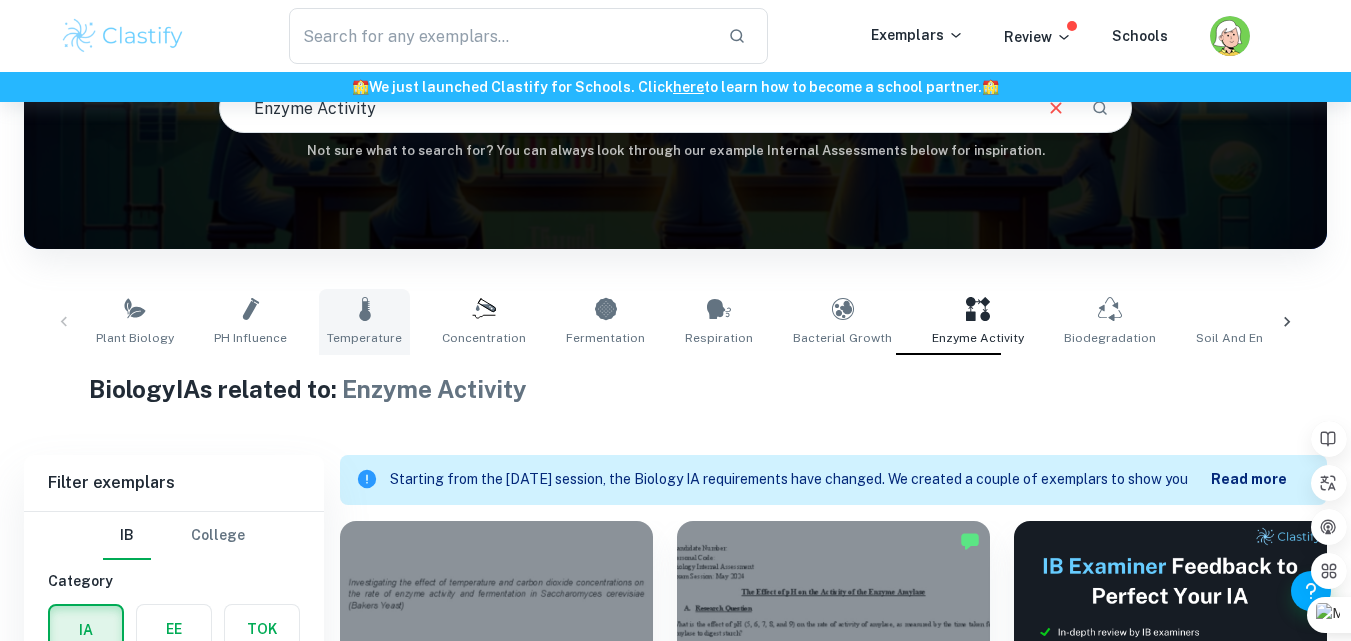 click on "Temperature" at bounding box center [364, 322] 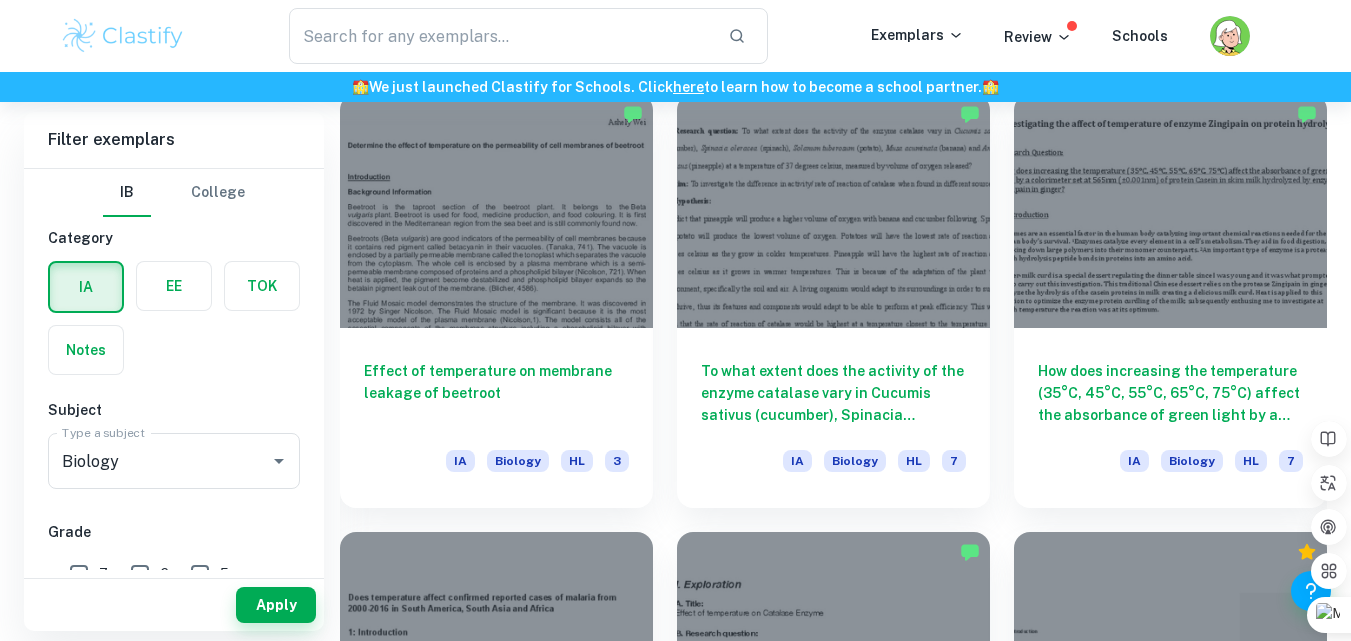 scroll, scrollTop: 2866, scrollLeft: 0, axis: vertical 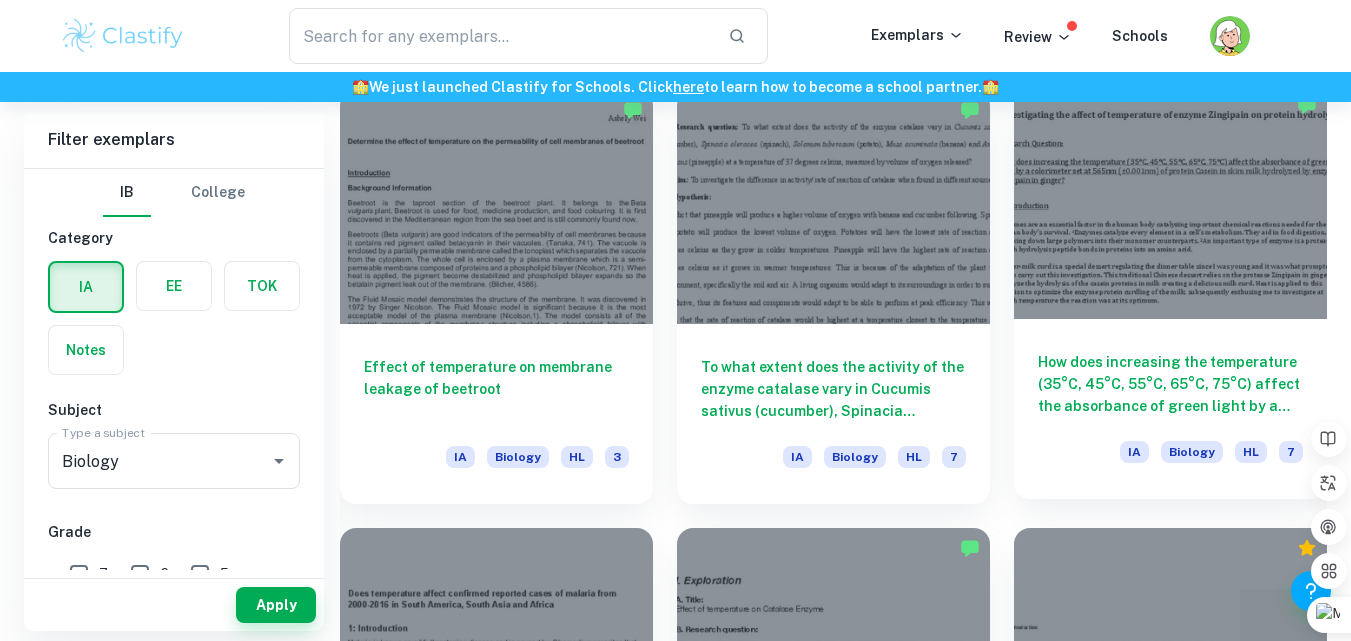 click at bounding box center (1170, 202) 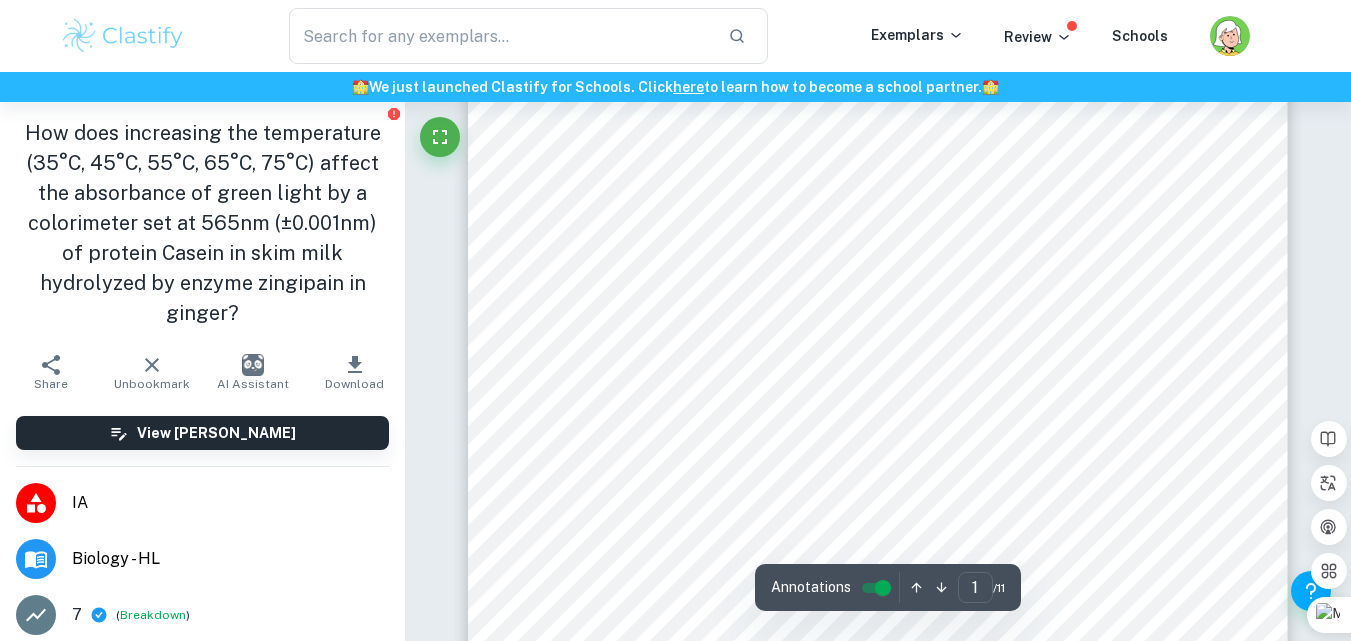 scroll, scrollTop: 357, scrollLeft: 0, axis: vertical 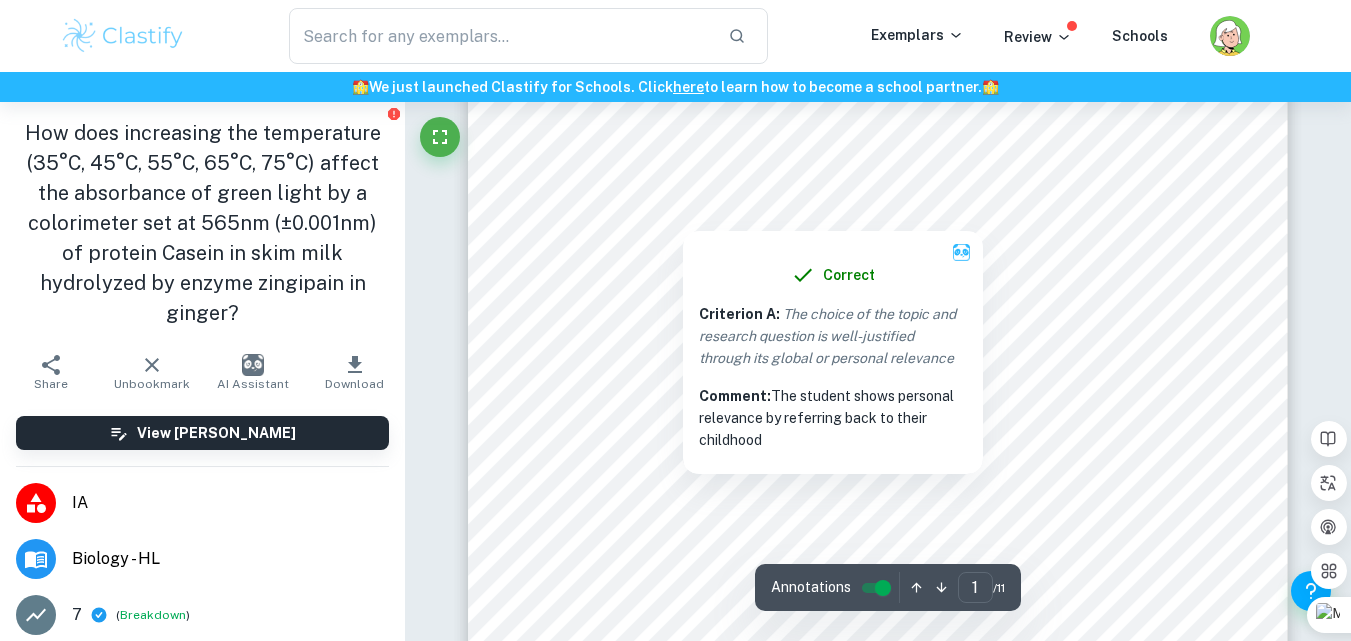 click on "Correct Criterion A :   The choice of the topic and research question is well-justified through its global or personal relevance Comment:  The student shows personal relevance by referring back to their childhood" at bounding box center [833, 352] 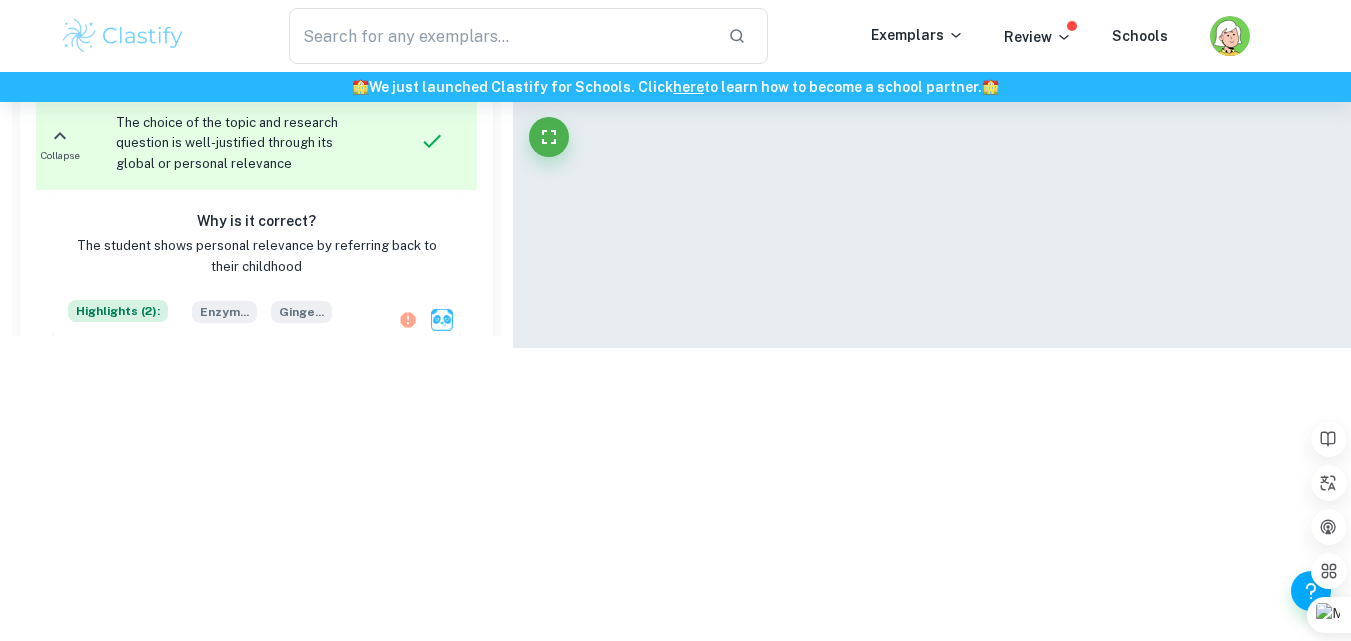 scroll, scrollTop: 680, scrollLeft: 0, axis: vertical 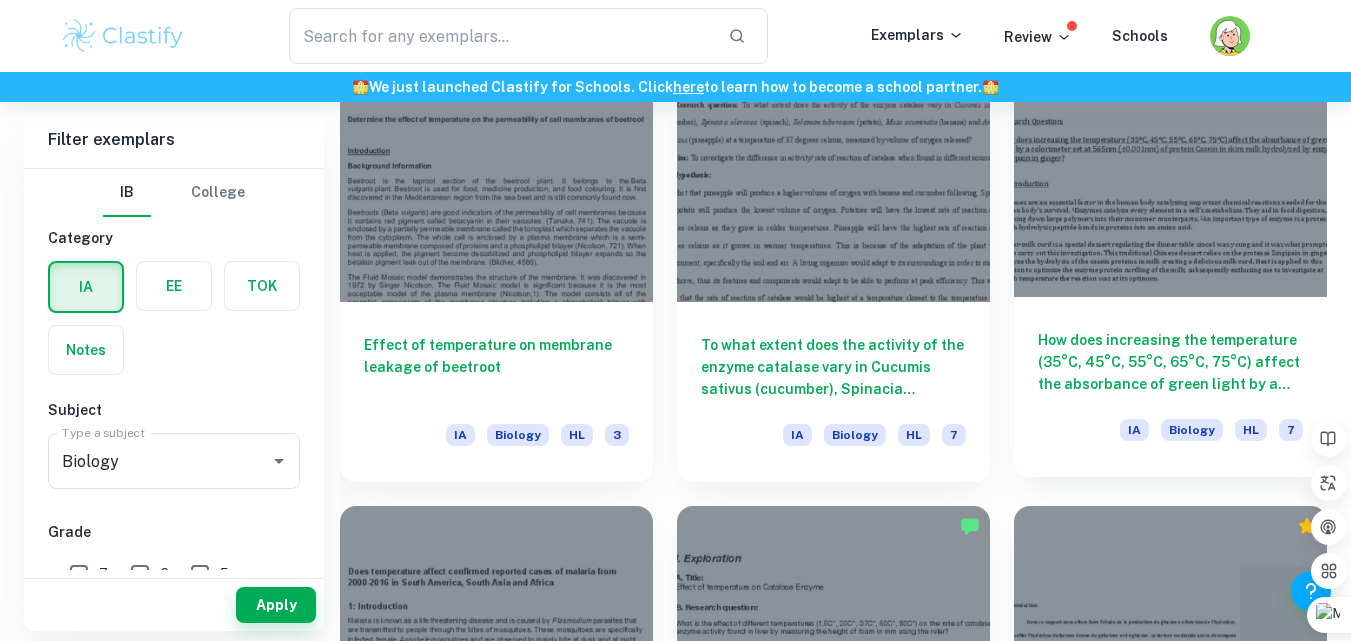 click at bounding box center (1170, 180) 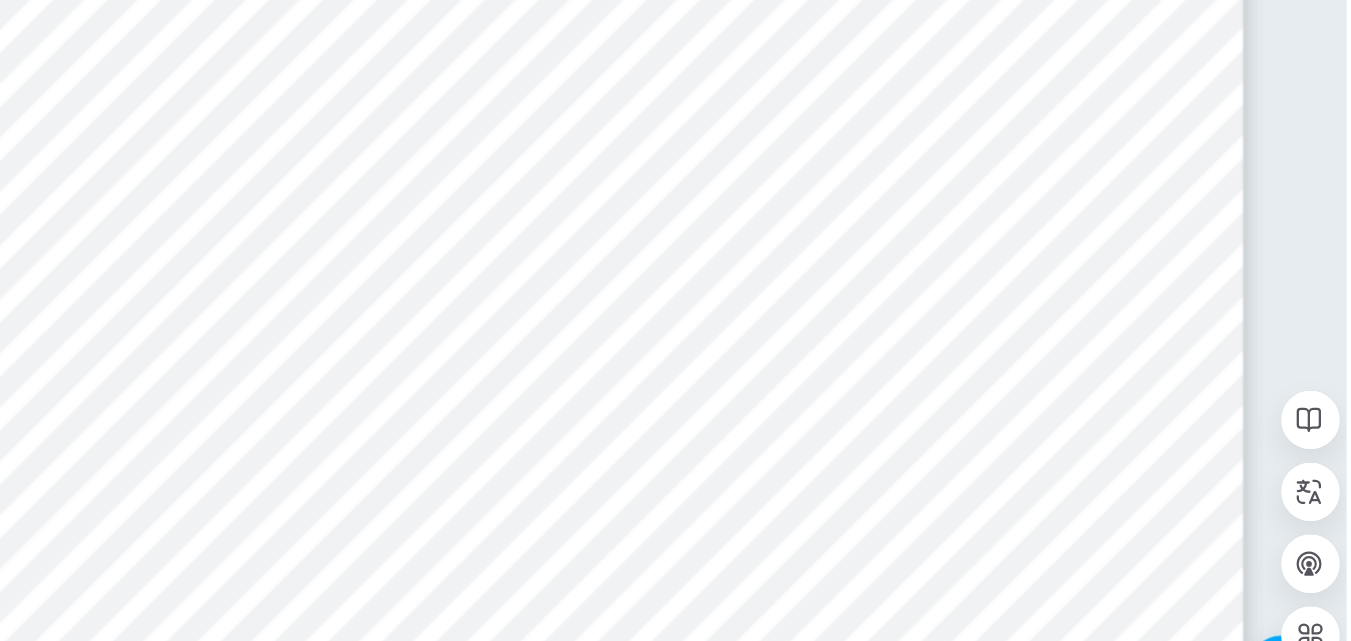 scroll, scrollTop: 6223, scrollLeft: 0, axis: vertical 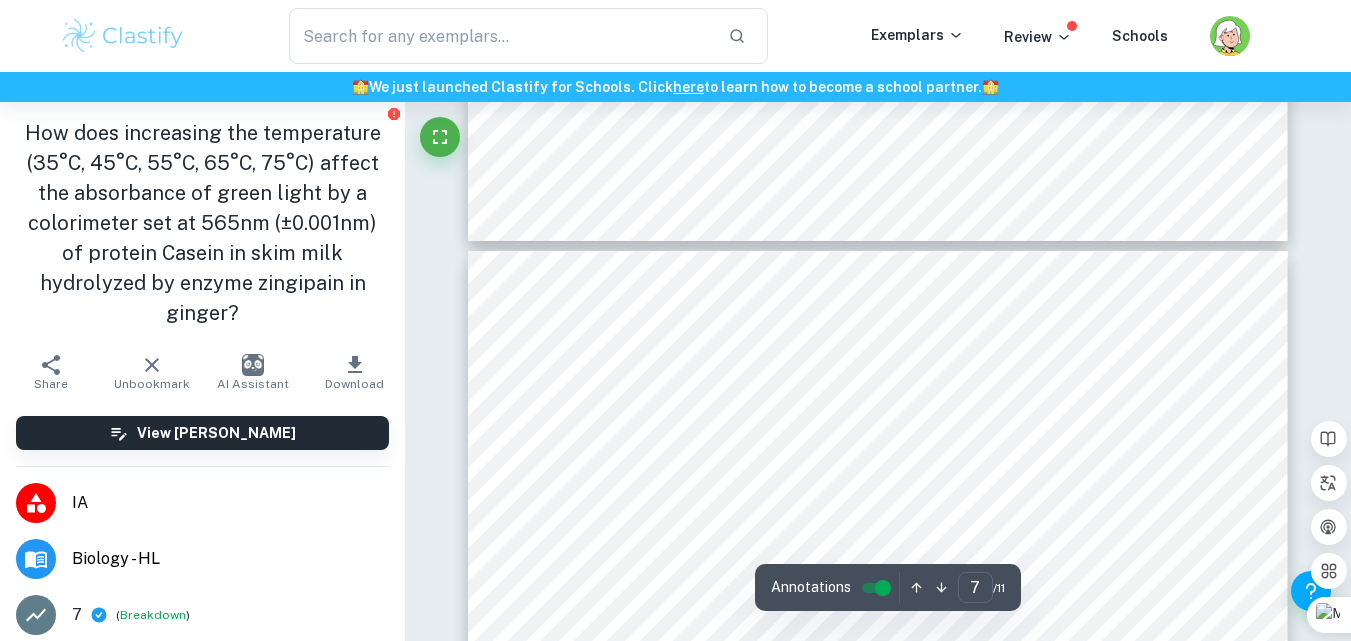 type on "8" 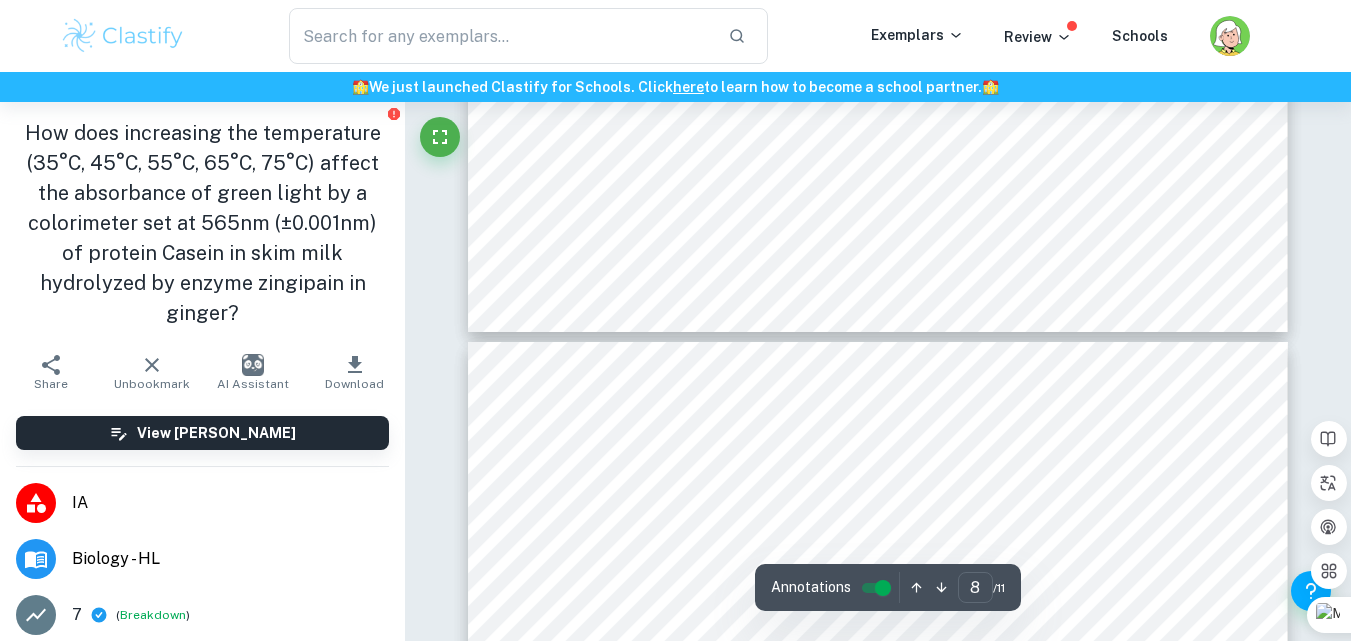 scroll, scrollTop: 9266, scrollLeft: 0, axis: vertical 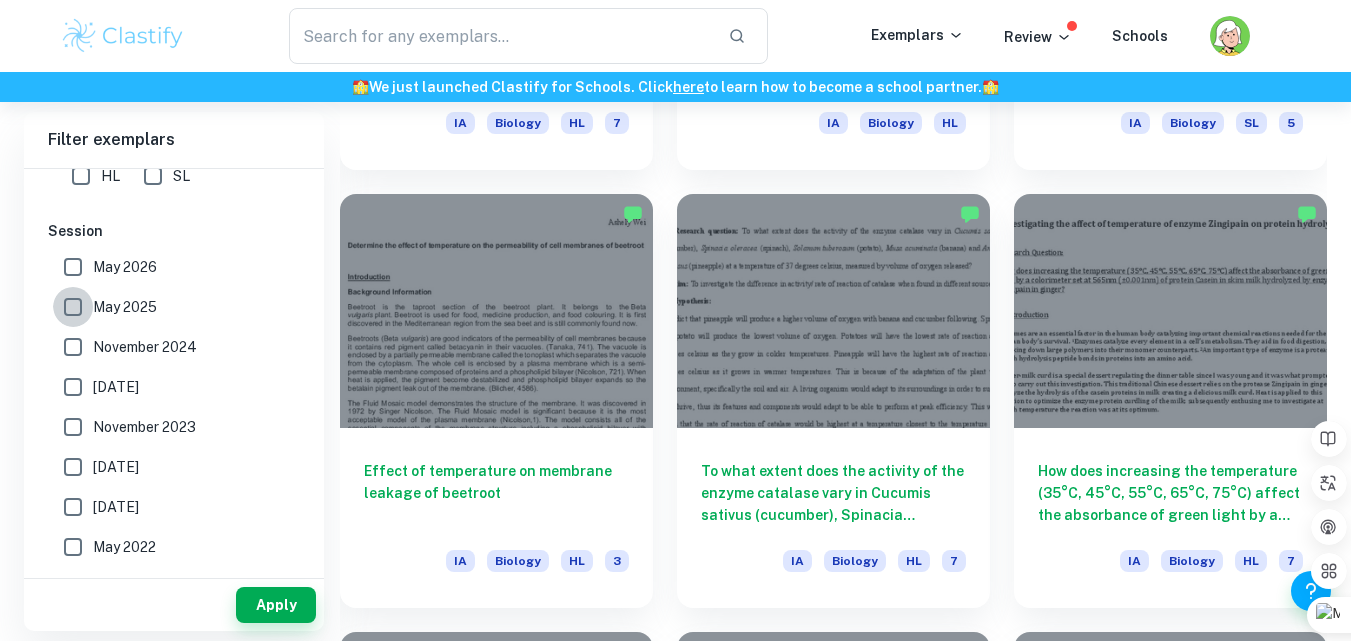 click on "May 2025" at bounding box center (73, 307) 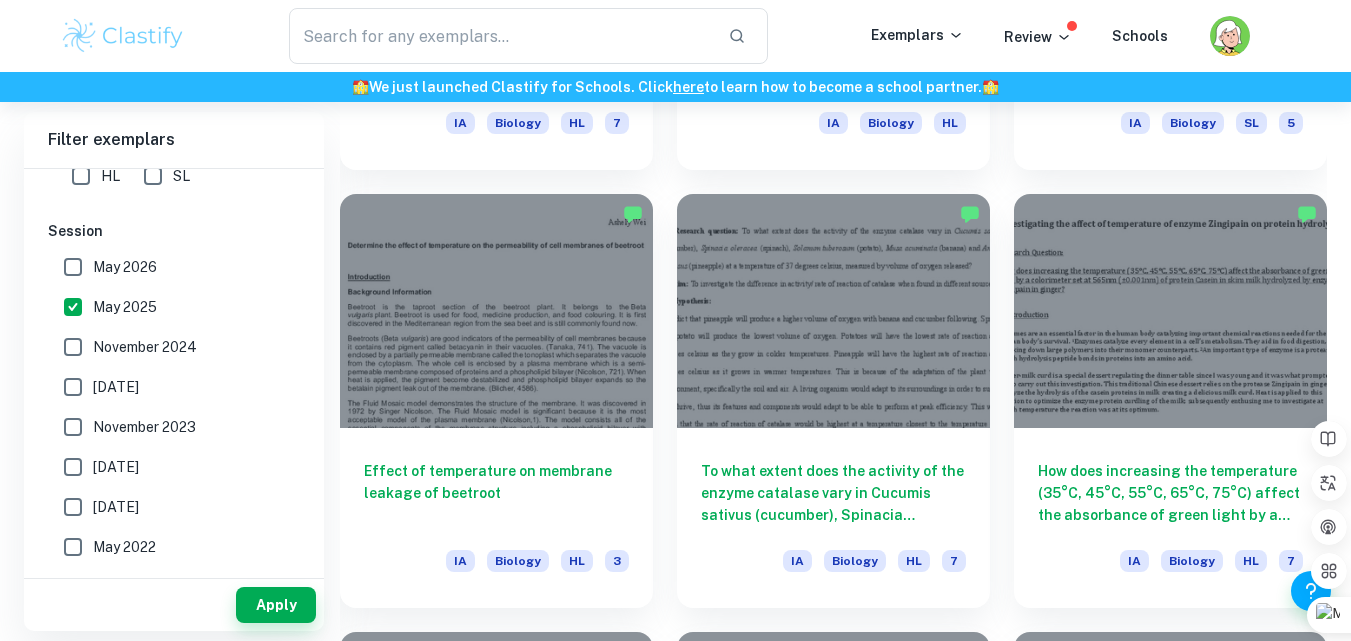 click on "May 2025" at bounding box center (73, 307) 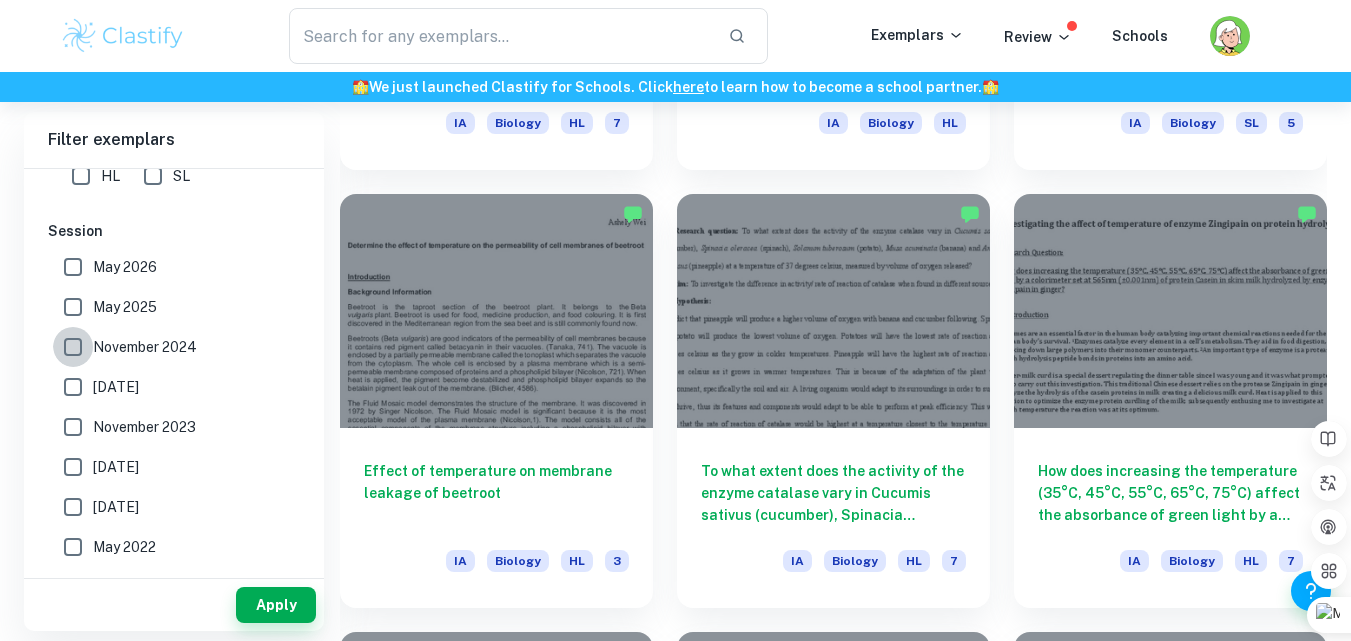 click on "November 2024" at bounding box center (73, 347) 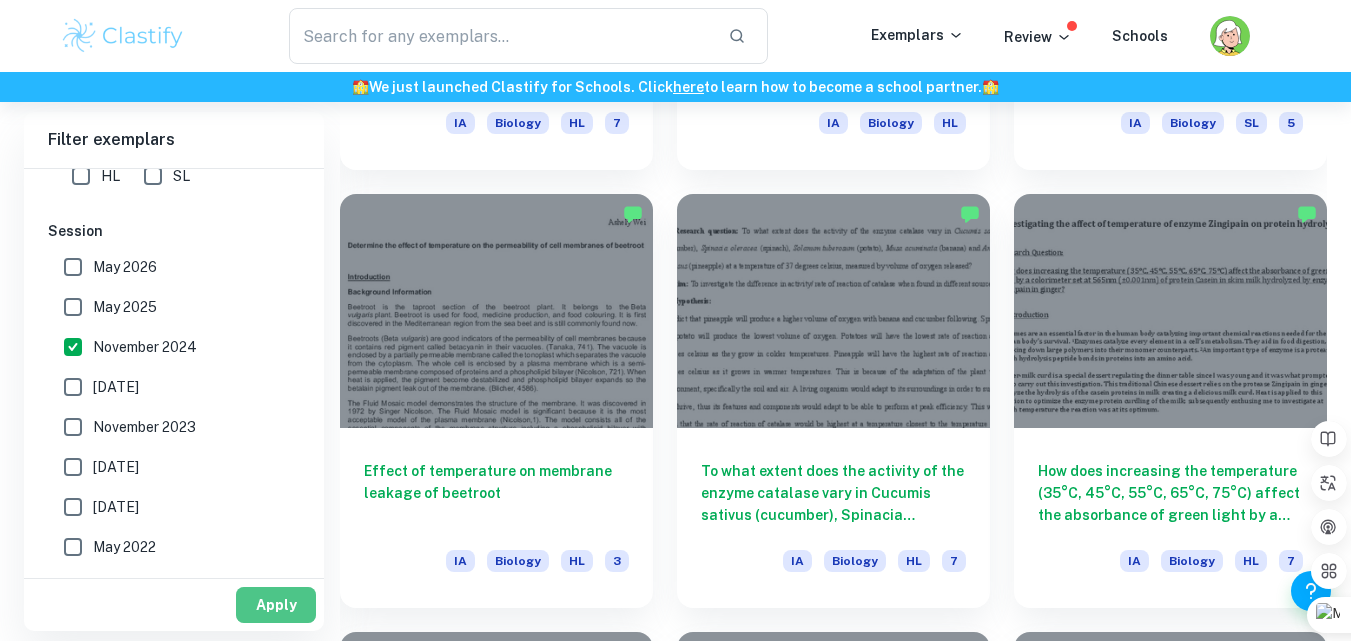 click on "Apply" at bounding box center [276, 605] 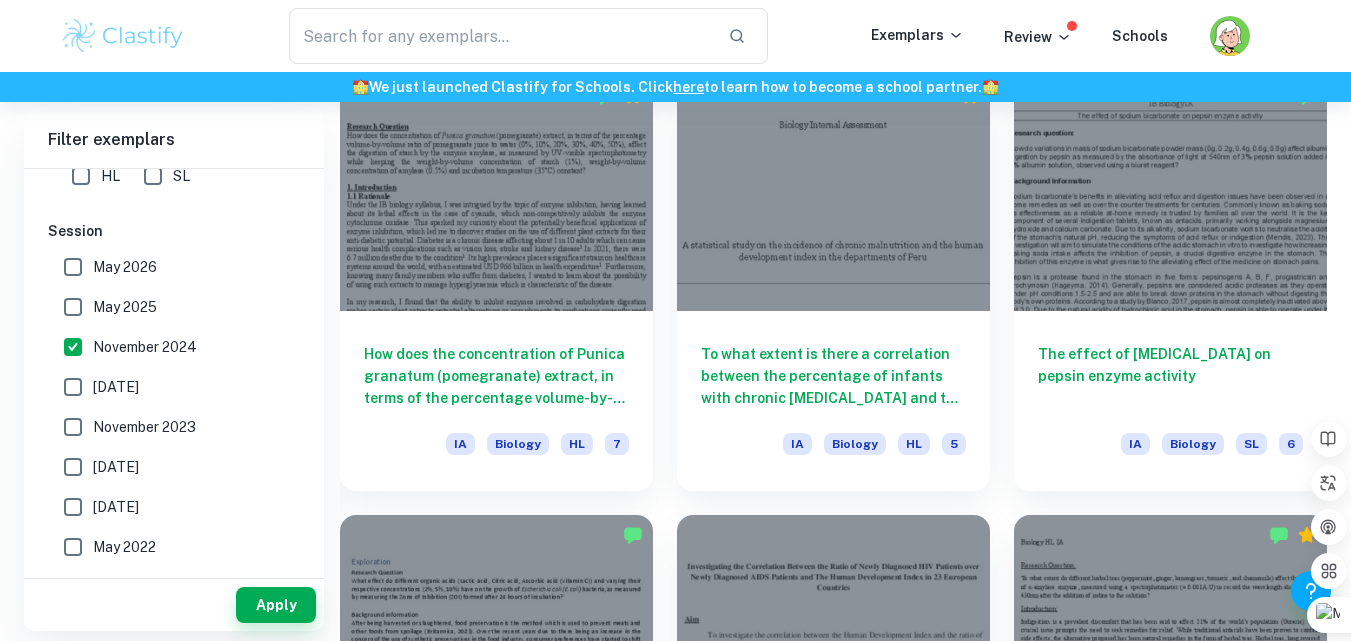 scroll, scrollTop: 1546, scrollLeft: 0, axis: vertical 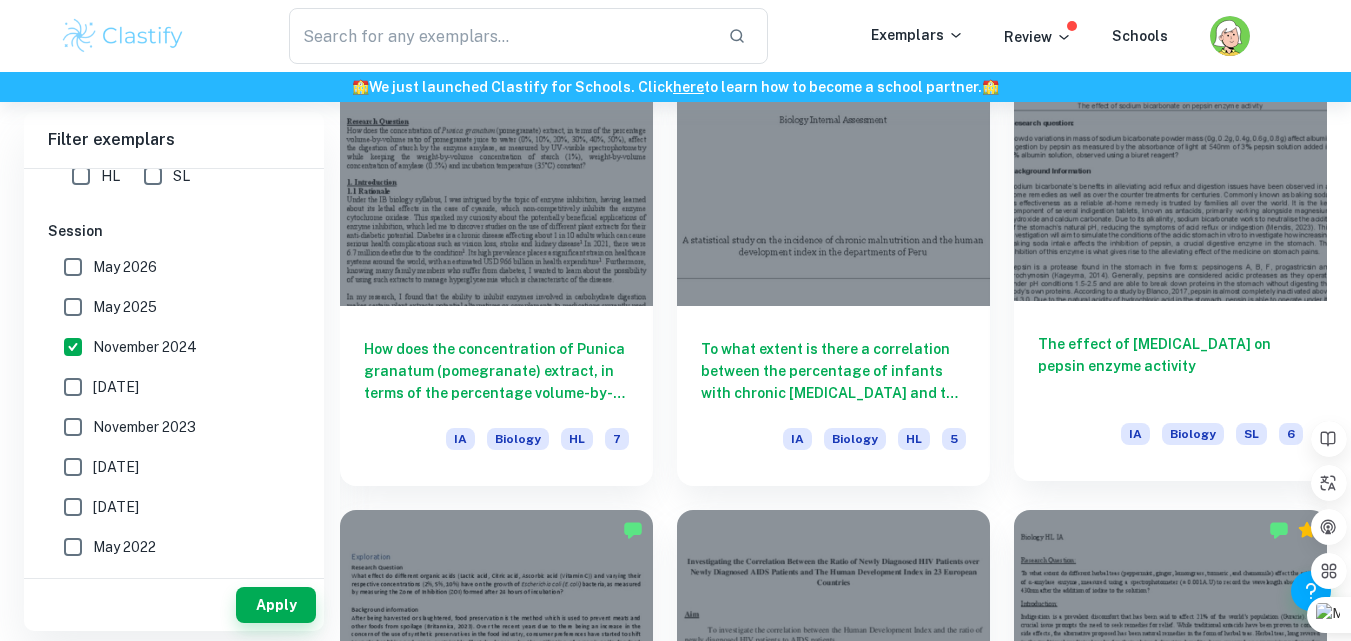 click at bounding box center (1170, 183) 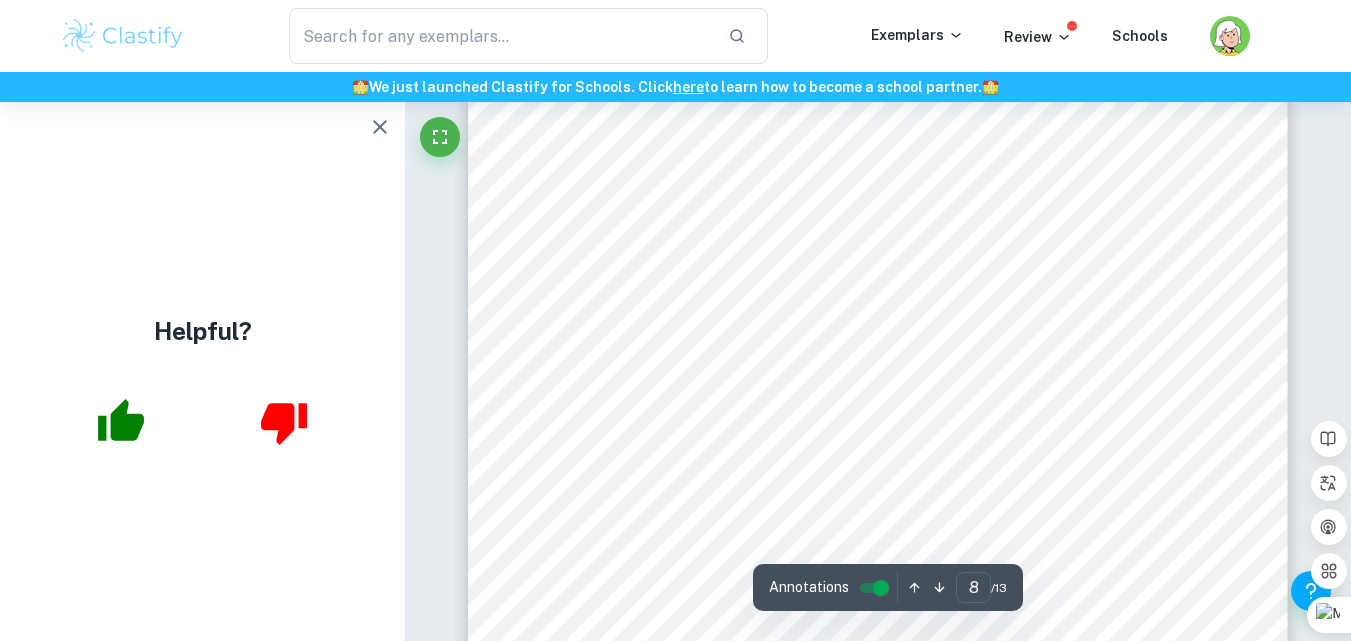 scroll, scrollTop: 7688, scrollLeft: 0, axis: vertical 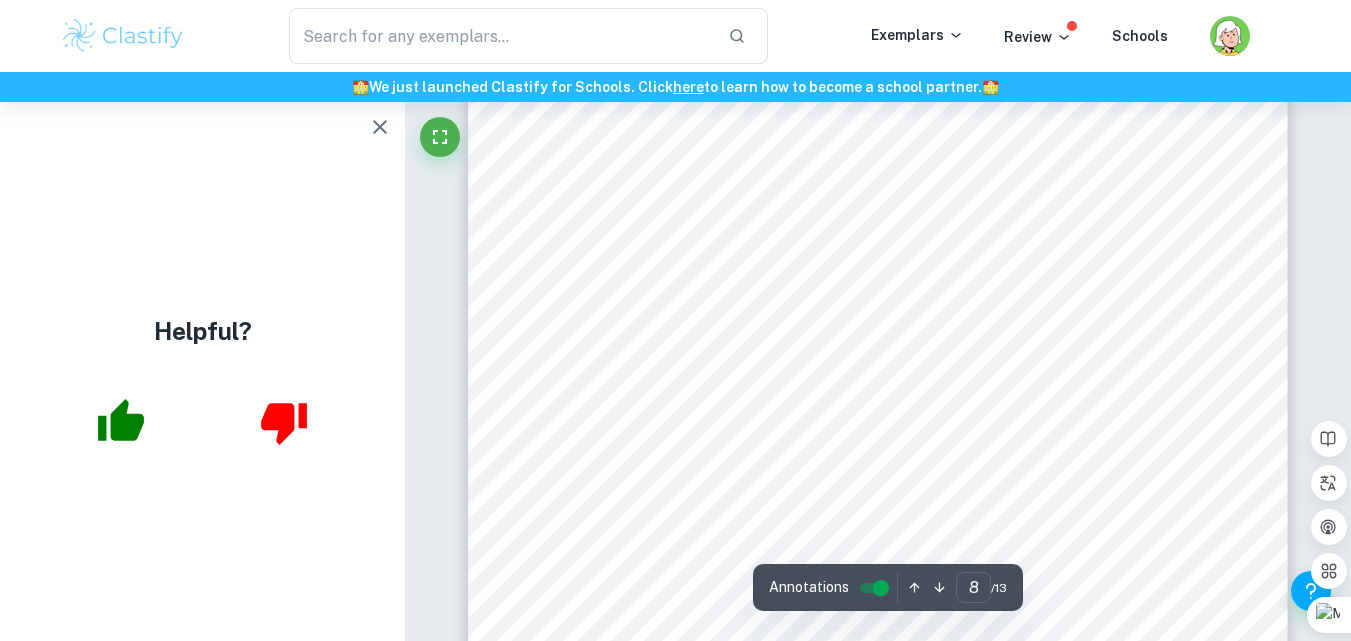 click 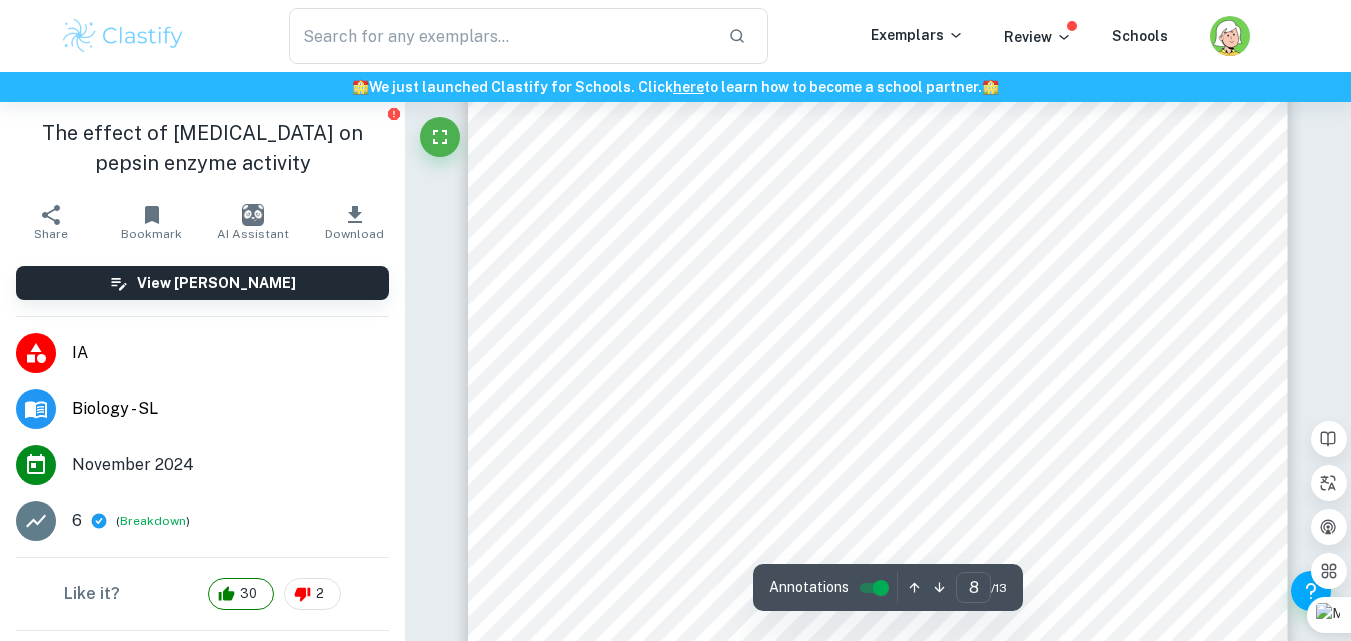 scroll, scrollTop: 7872, scrollLeft: 0, axis: vertical 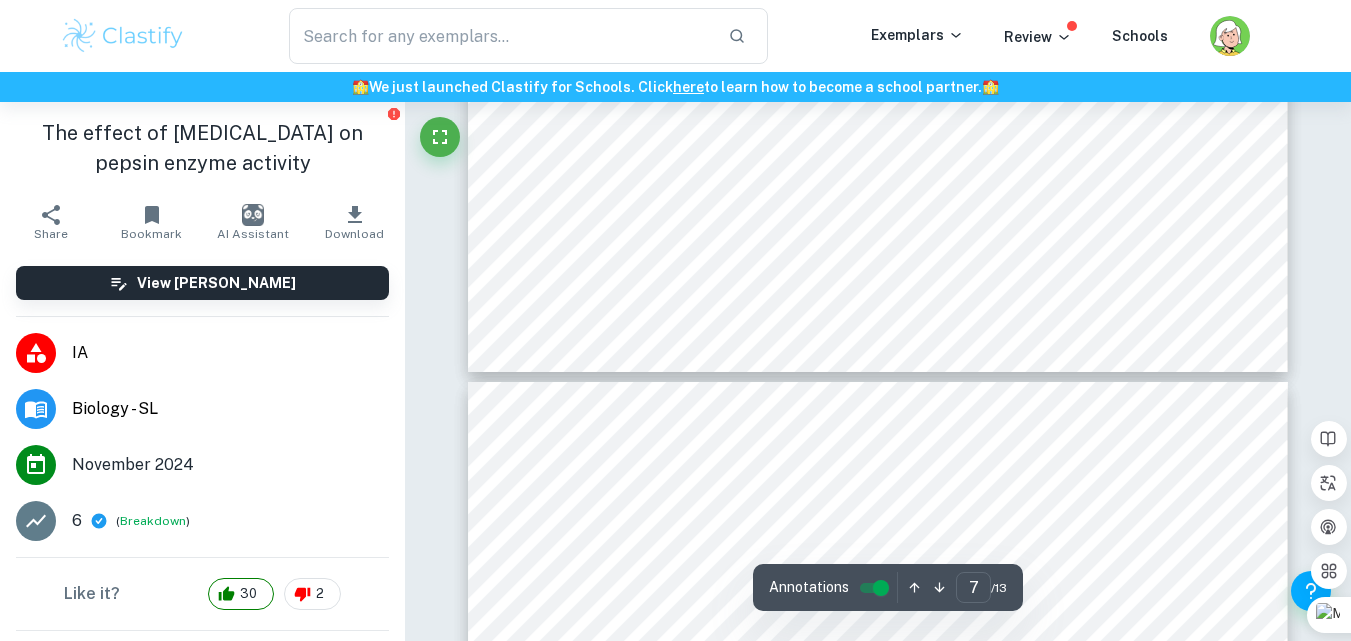 type on "8" 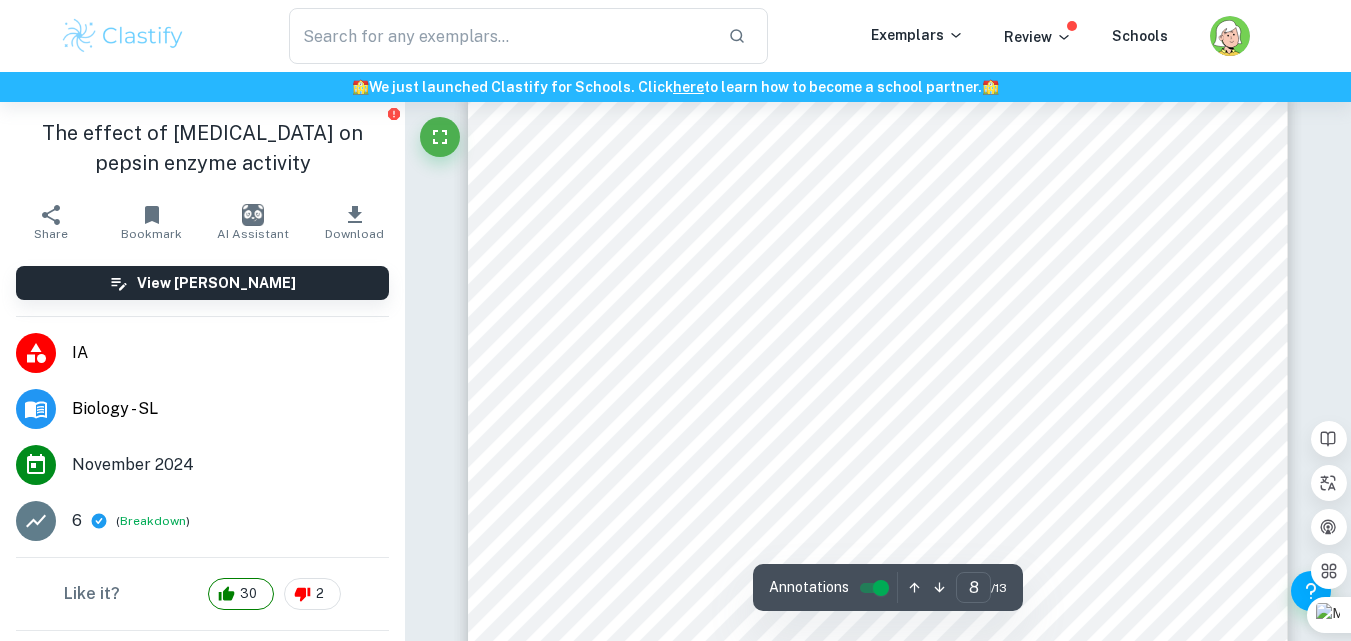 scroll, scrollTop: 7642, scrollLeft: 0, axis: vertical 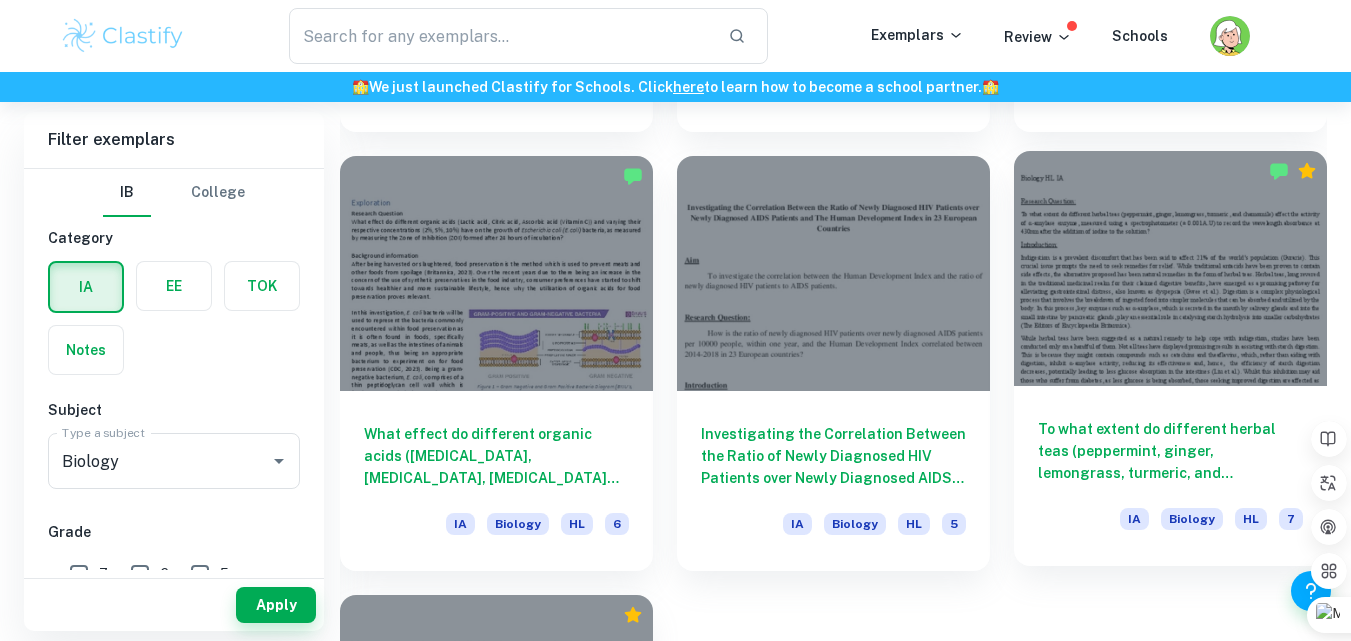 click at bounding box center [1170, 268] 